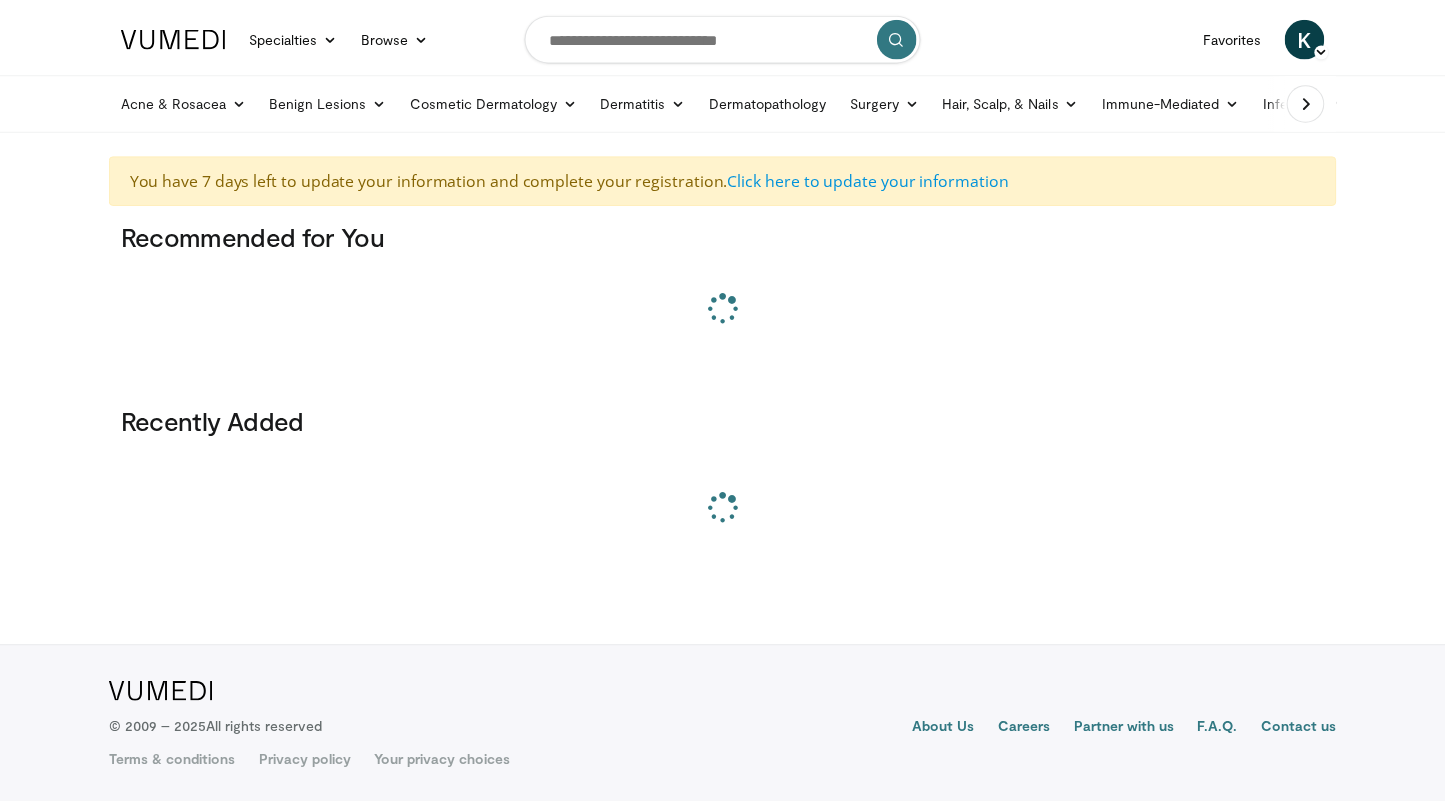 scroll, scrollTop: 0, scrollLeft: 0, axis: both 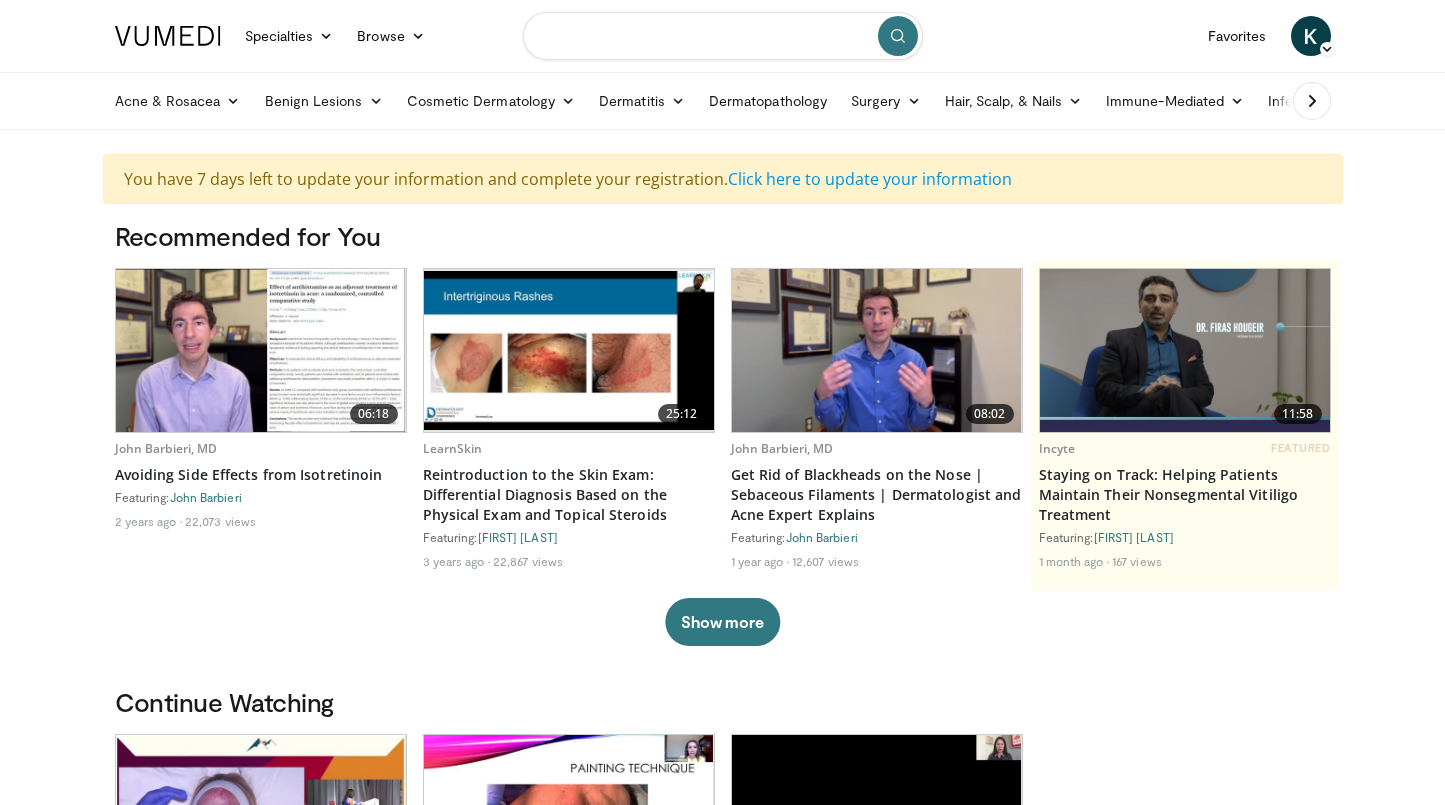 click at bounding box center (723, 36) 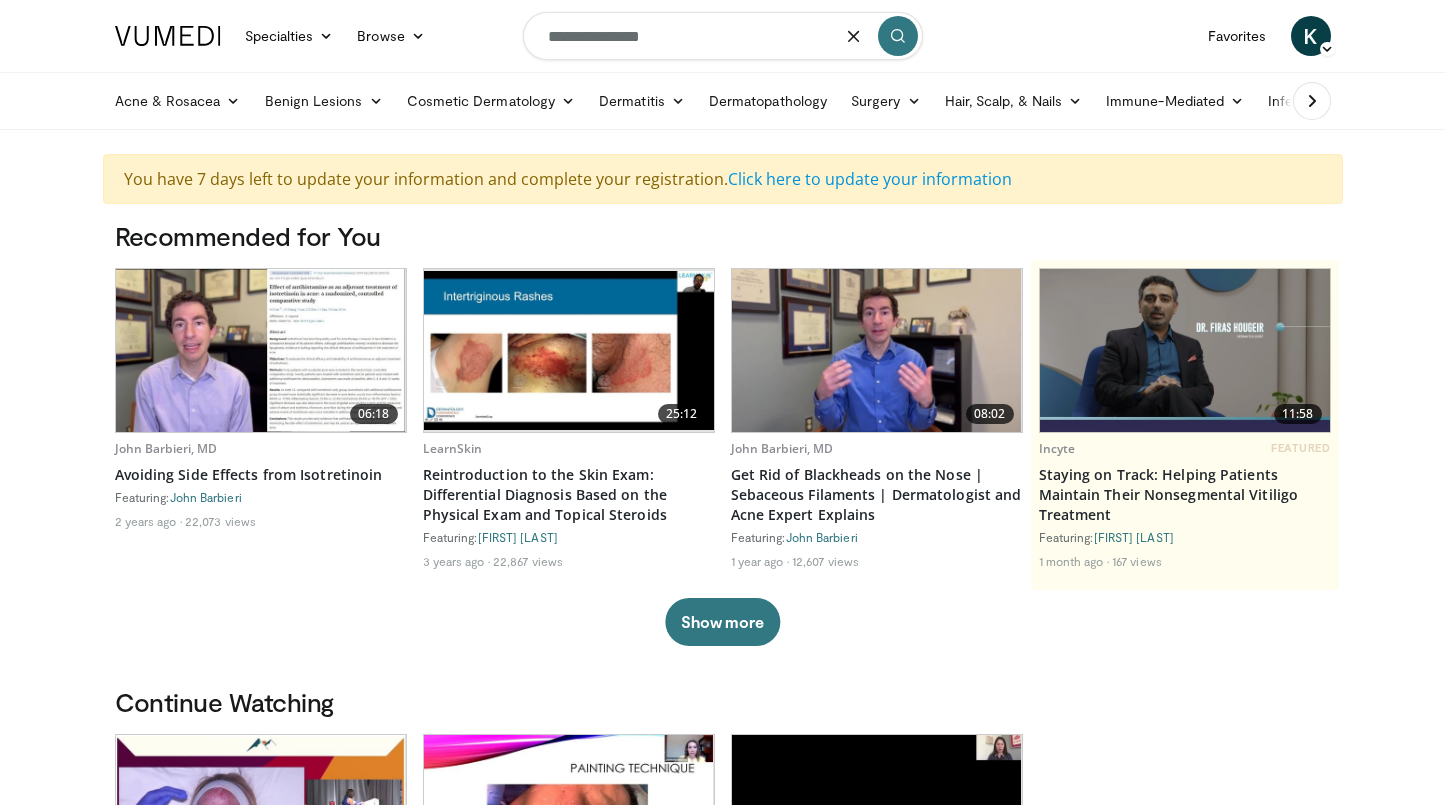 type on "**********" 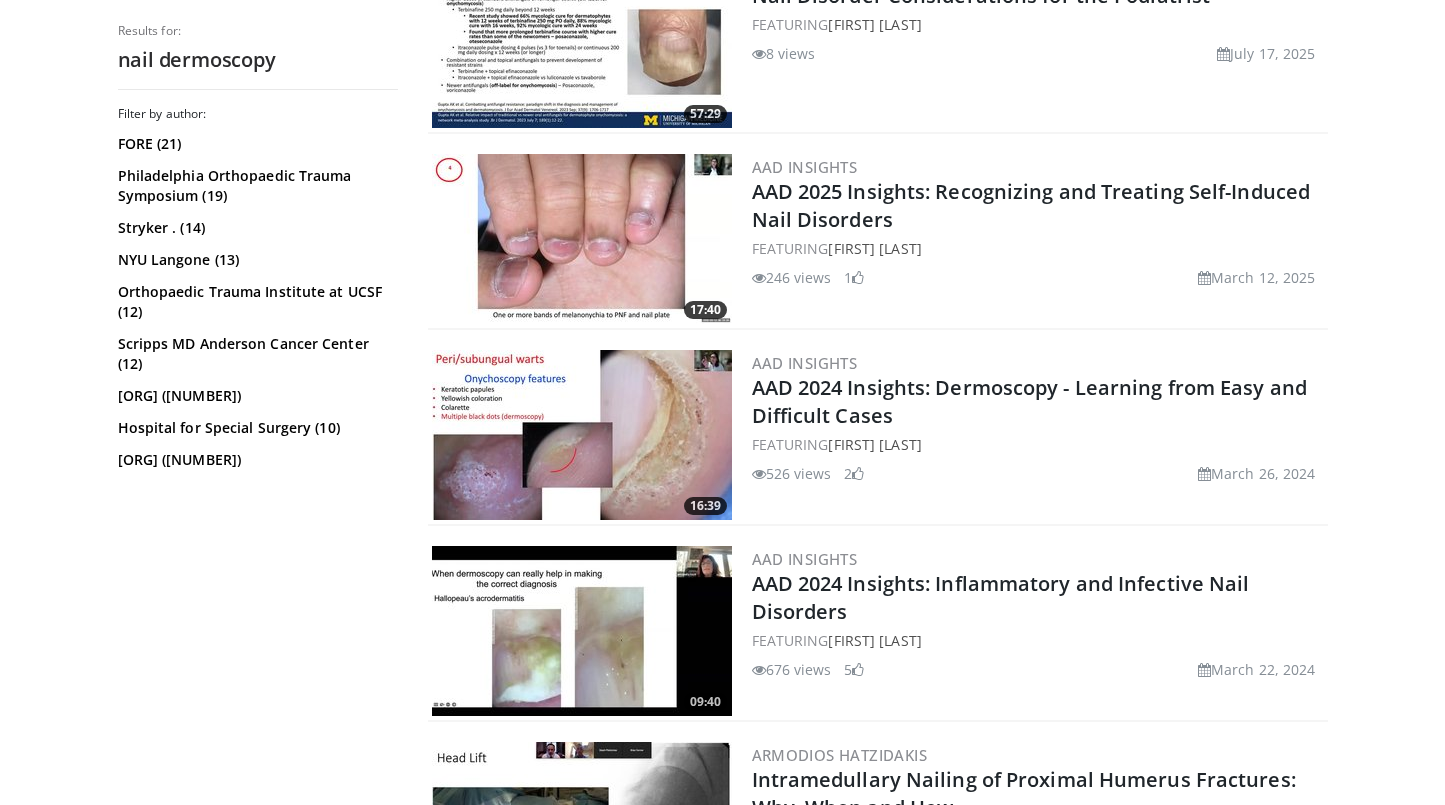 scroll, scrollTop: 1123, scrollLeft: 0, axis: vertical 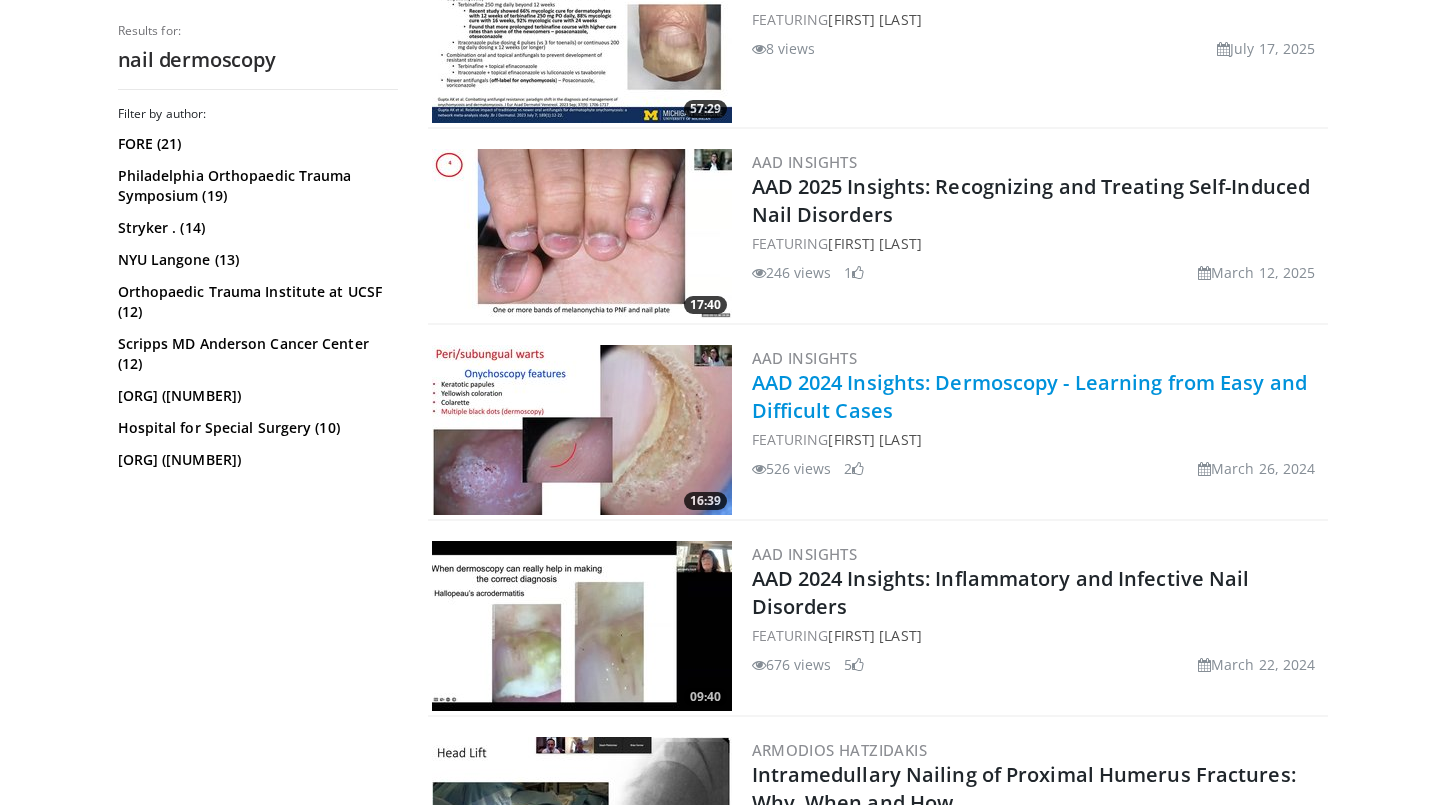 click on "AAD 2024 Insights: Dermoscopy - Learning from Easy and Difficult Cases" at bounding box center (1029, 396) 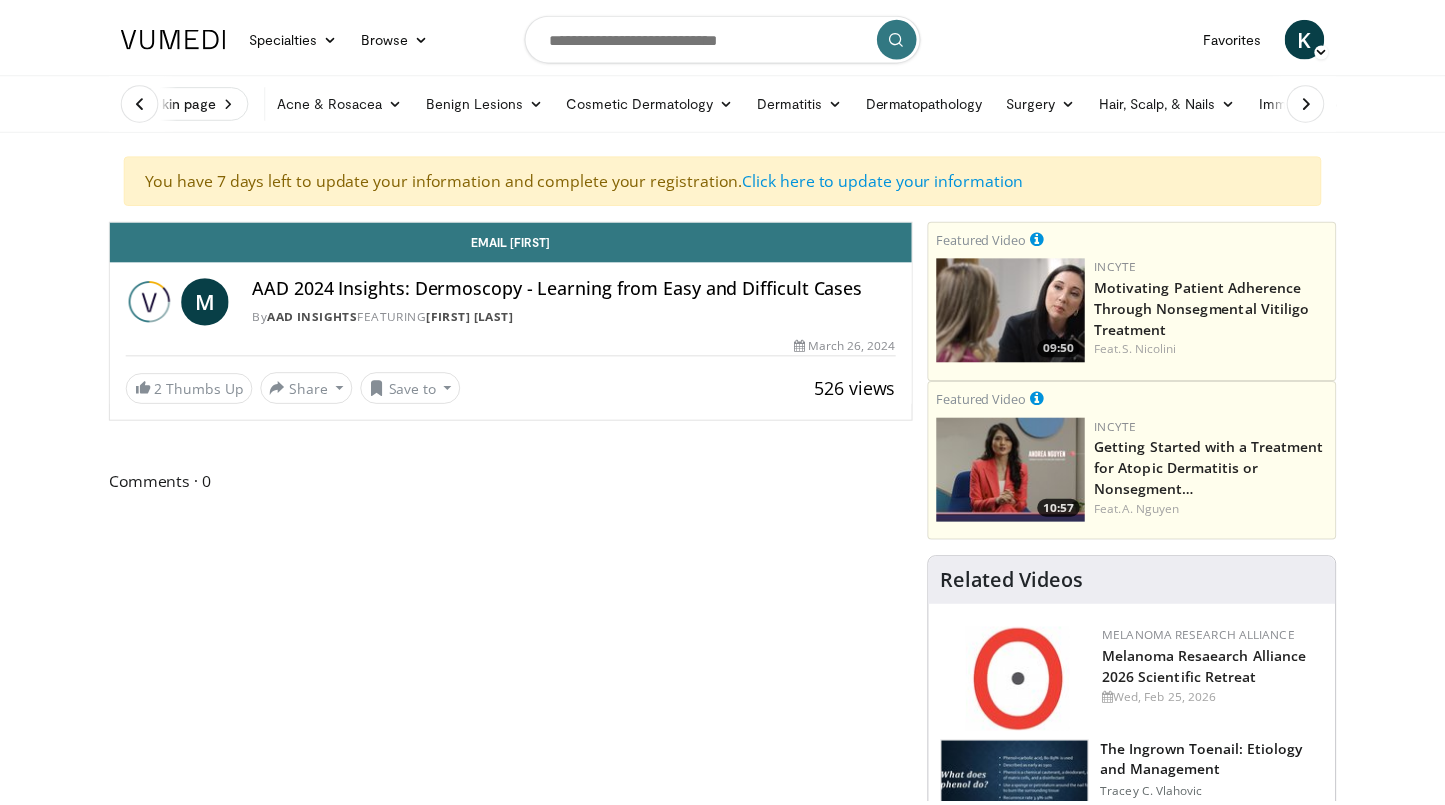 scroll, scrollTop: 0, scrollLeft: 0, axis: both 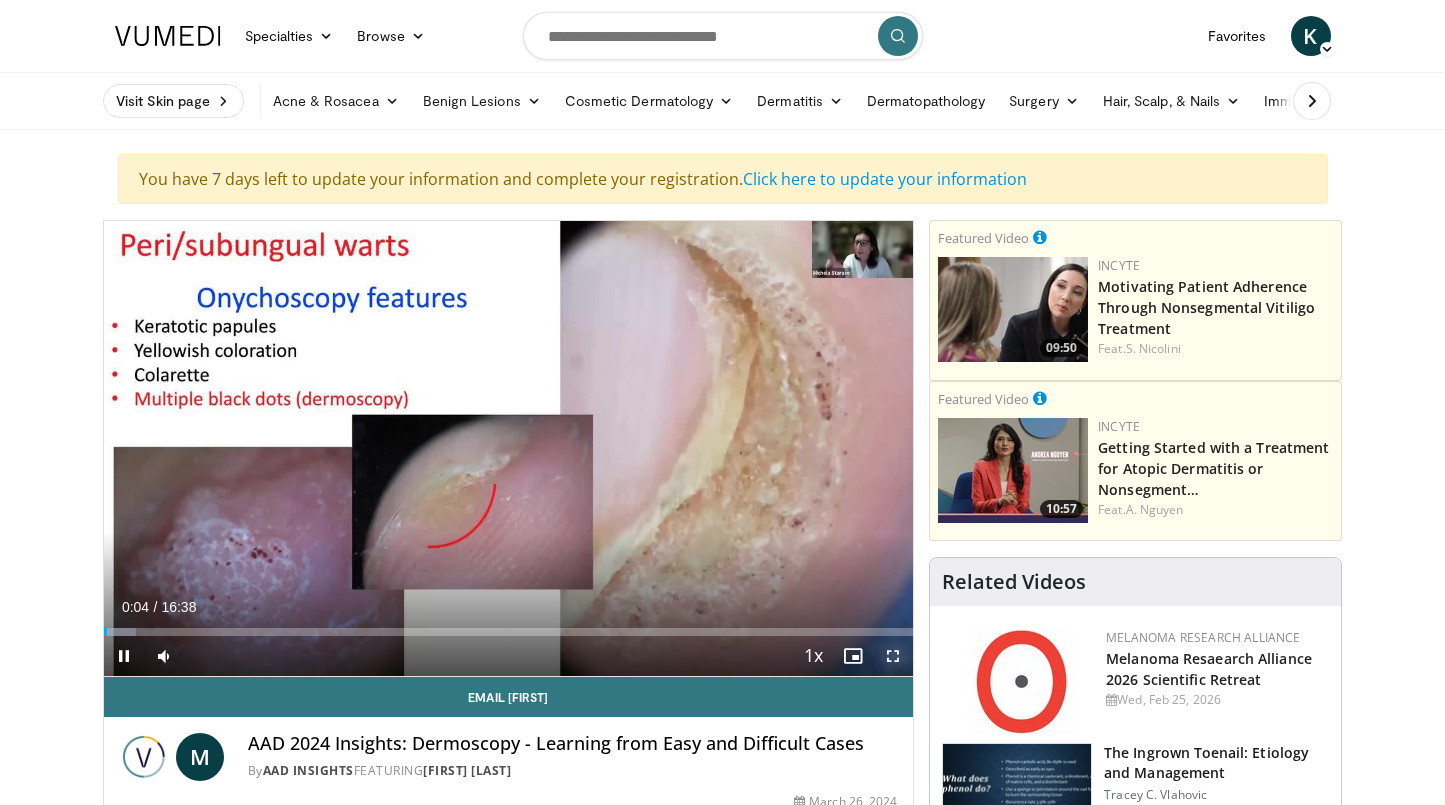 click at bounding box center [893, 656] 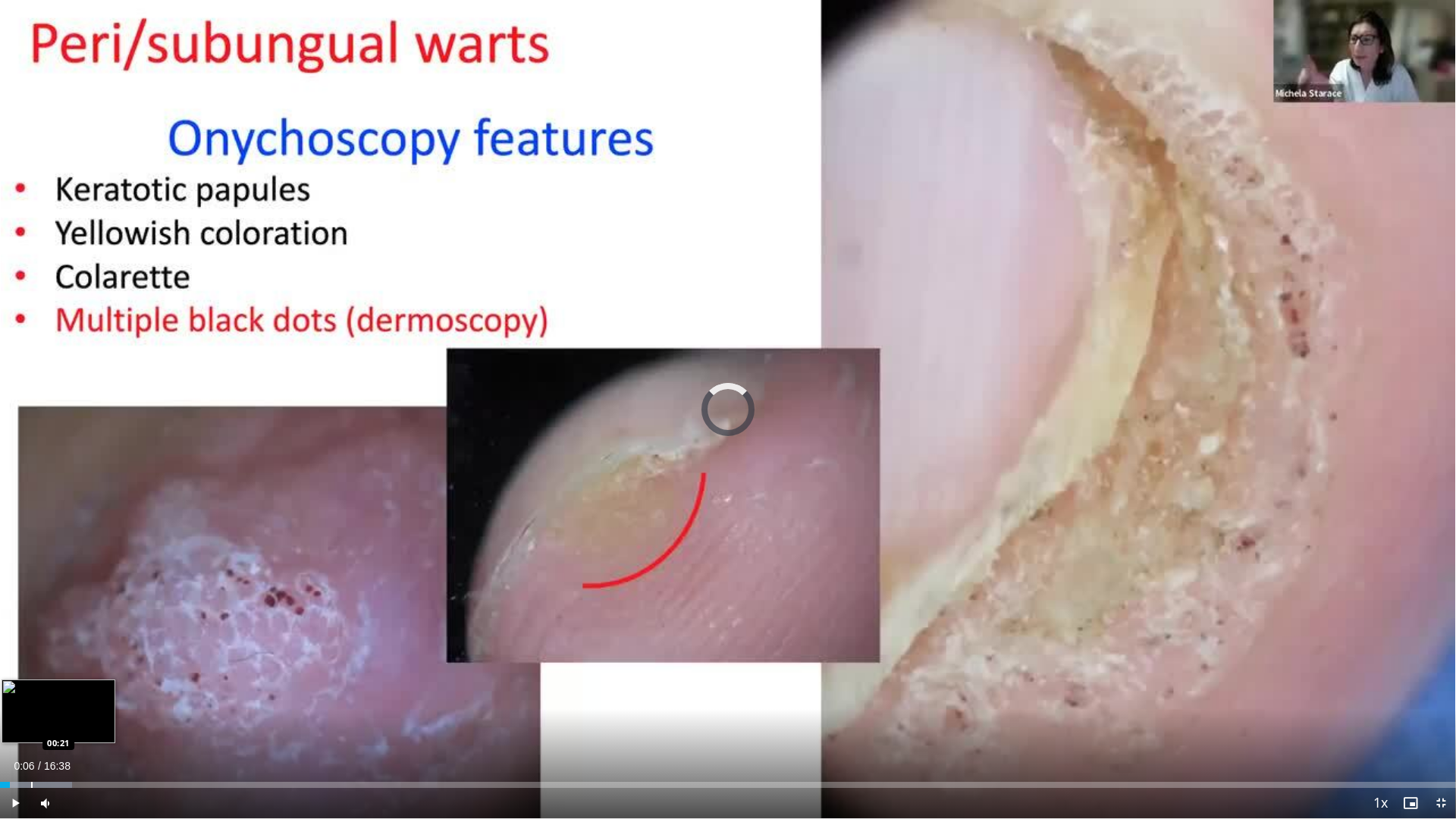 click at bounding box center [32, 785] 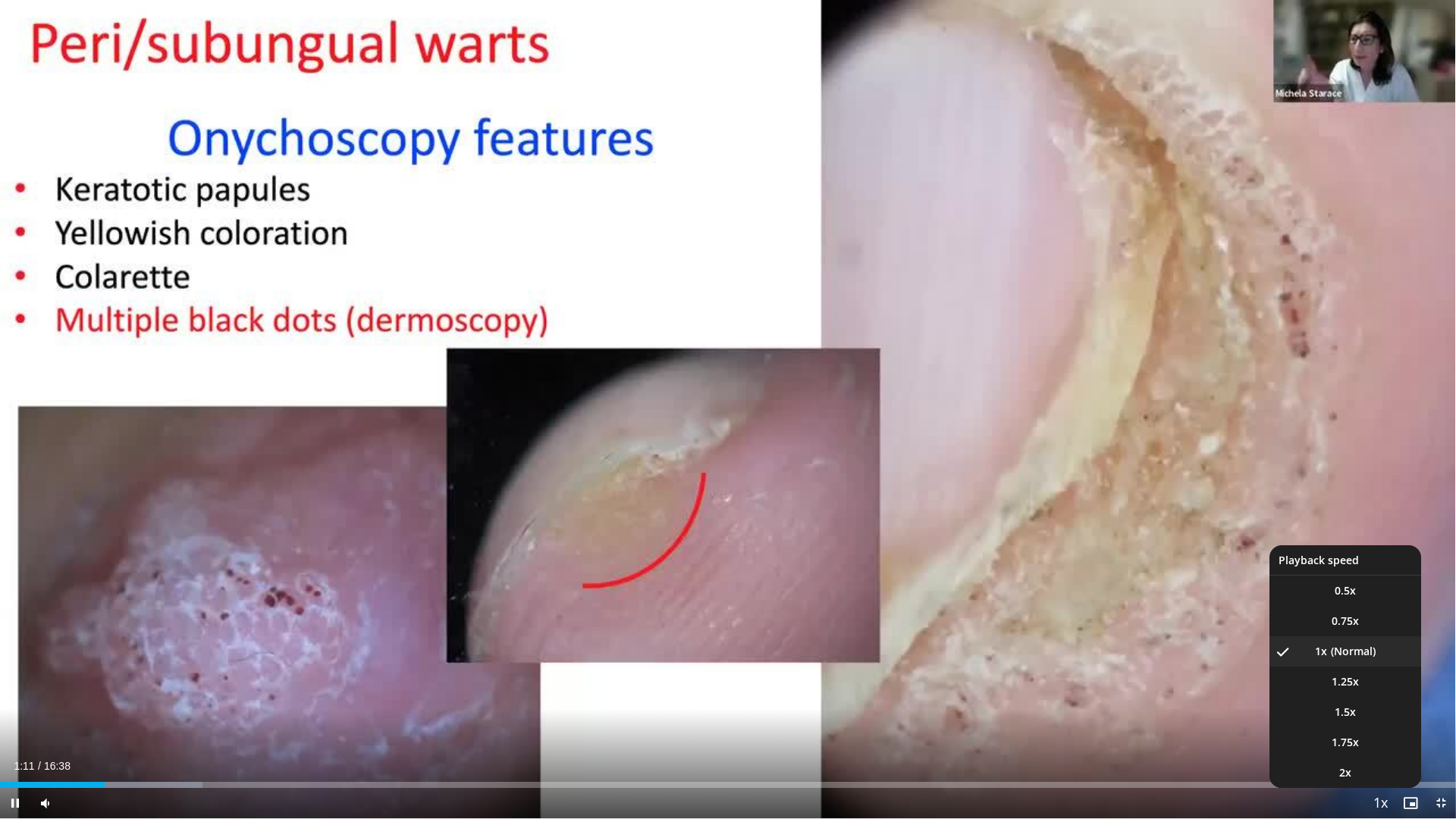 click at bounding box center (1380, 804) 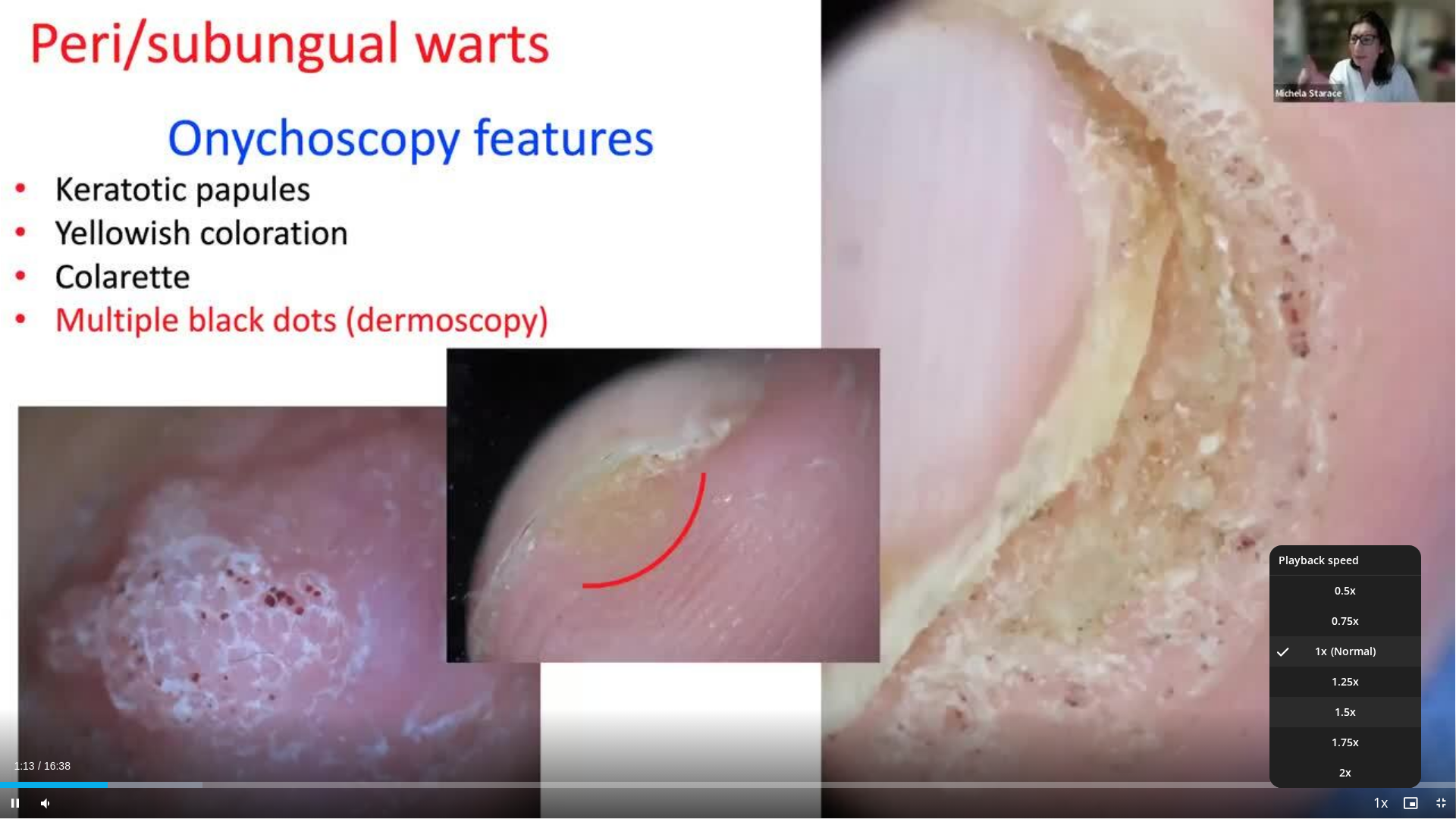 click on "1.5x" at bounding box center [1345, 712] 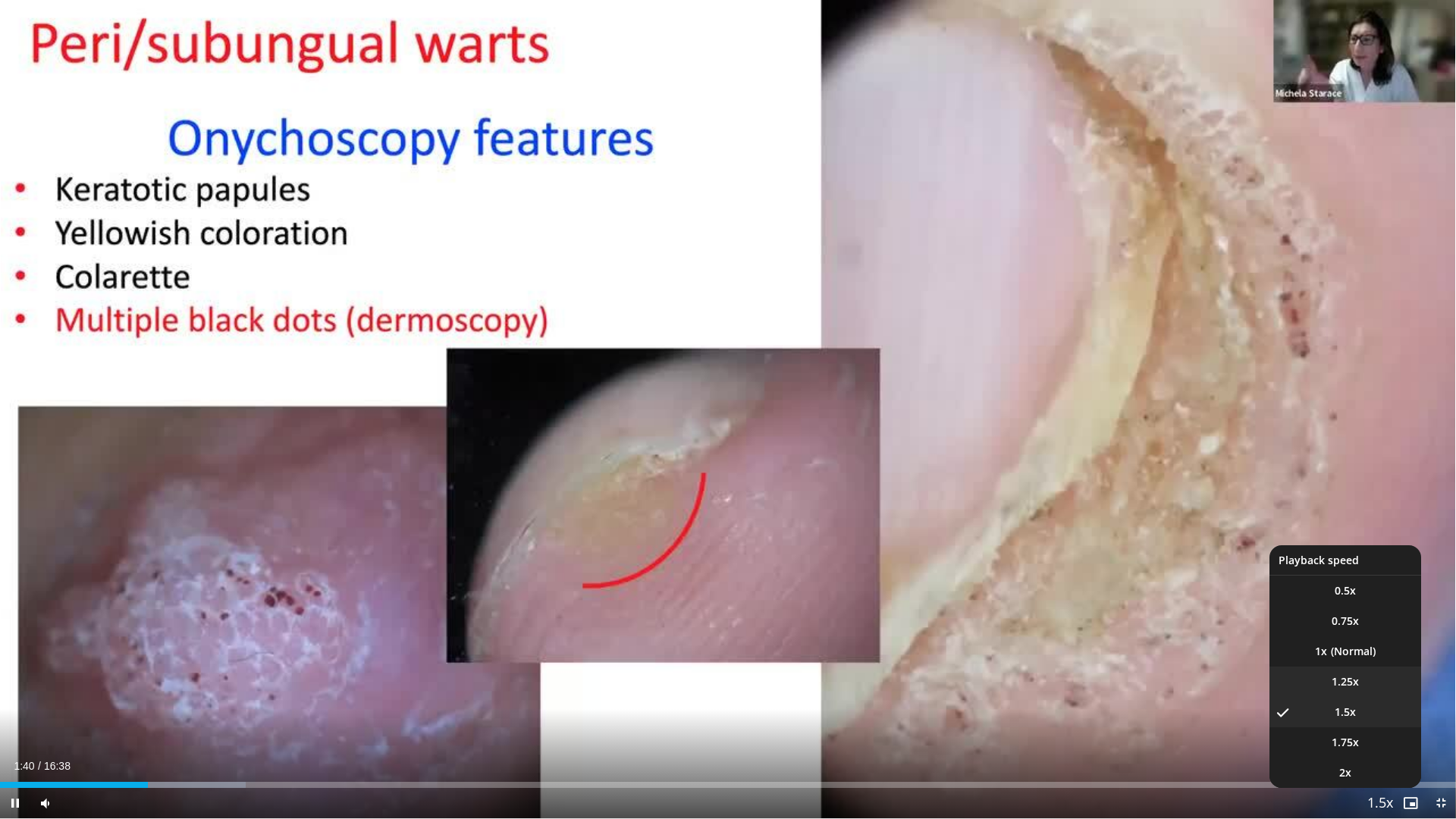 click on "1.25x" at bounding box center [1345, 682] 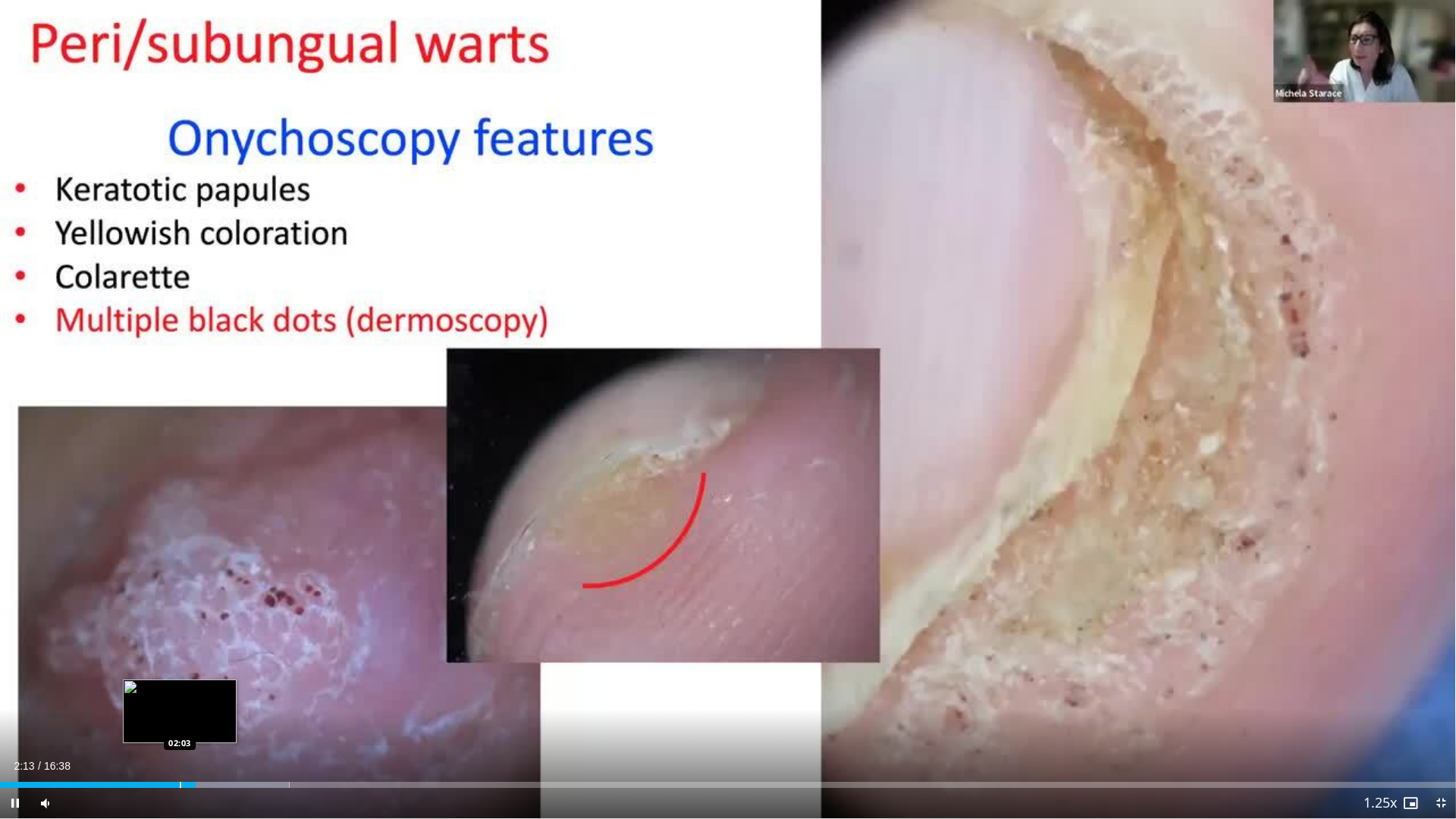 click at bounding box center (180, 785) 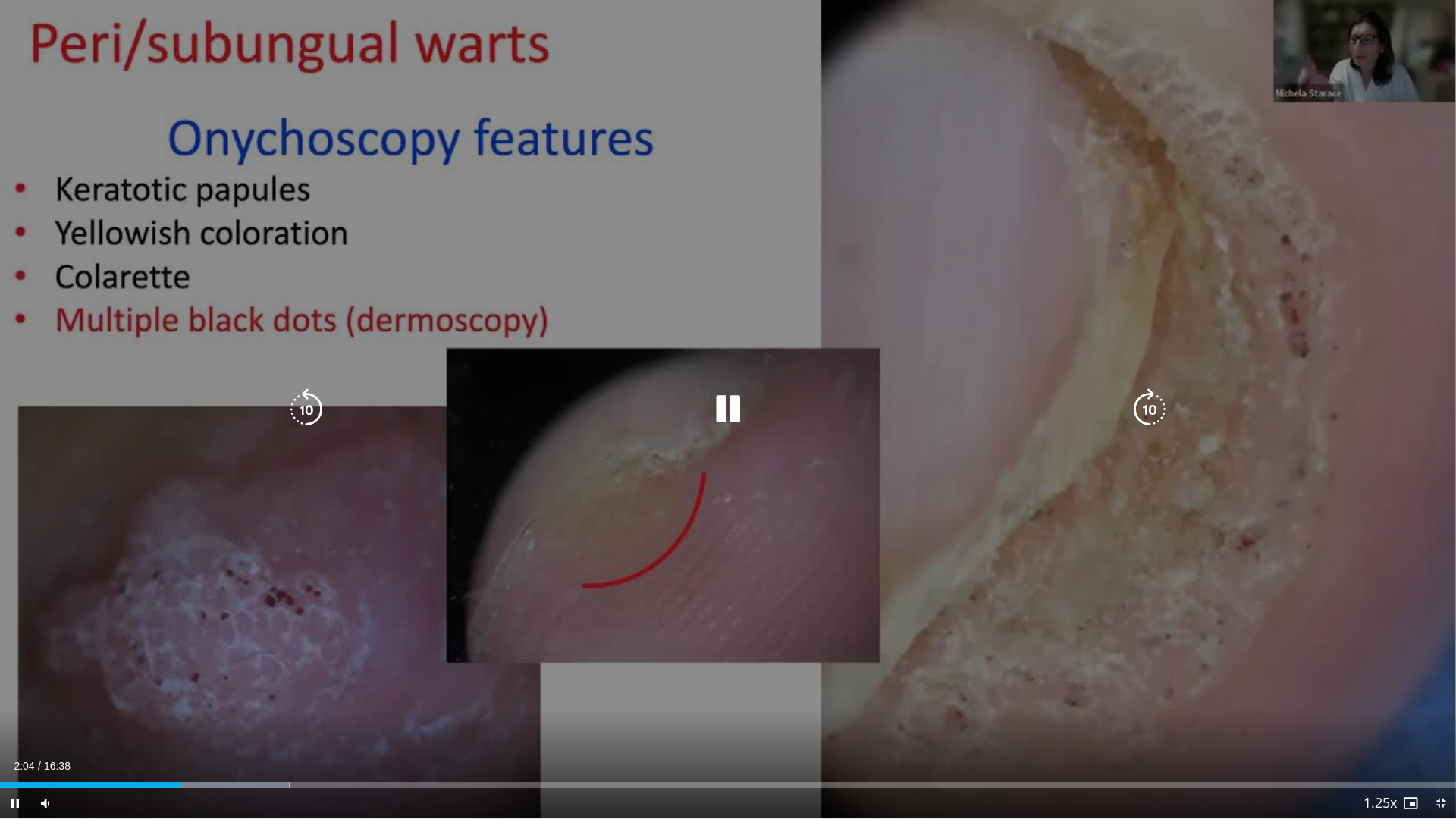 click on "10 seconds
Tap to unmute" at bounding box center (728, 409) 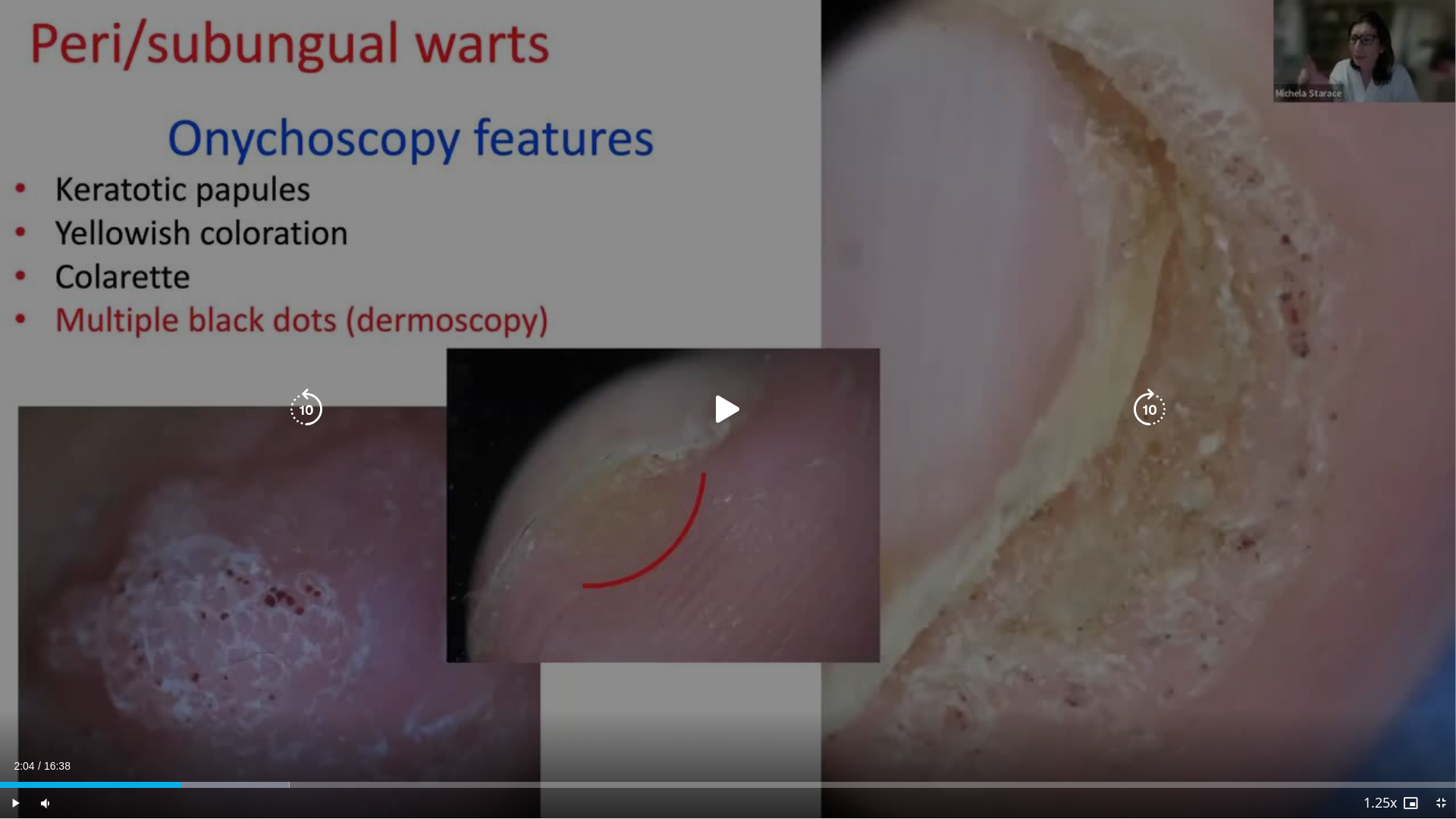 click on "10 seconds
Tap to unmute" at bounding box center (728, 409) 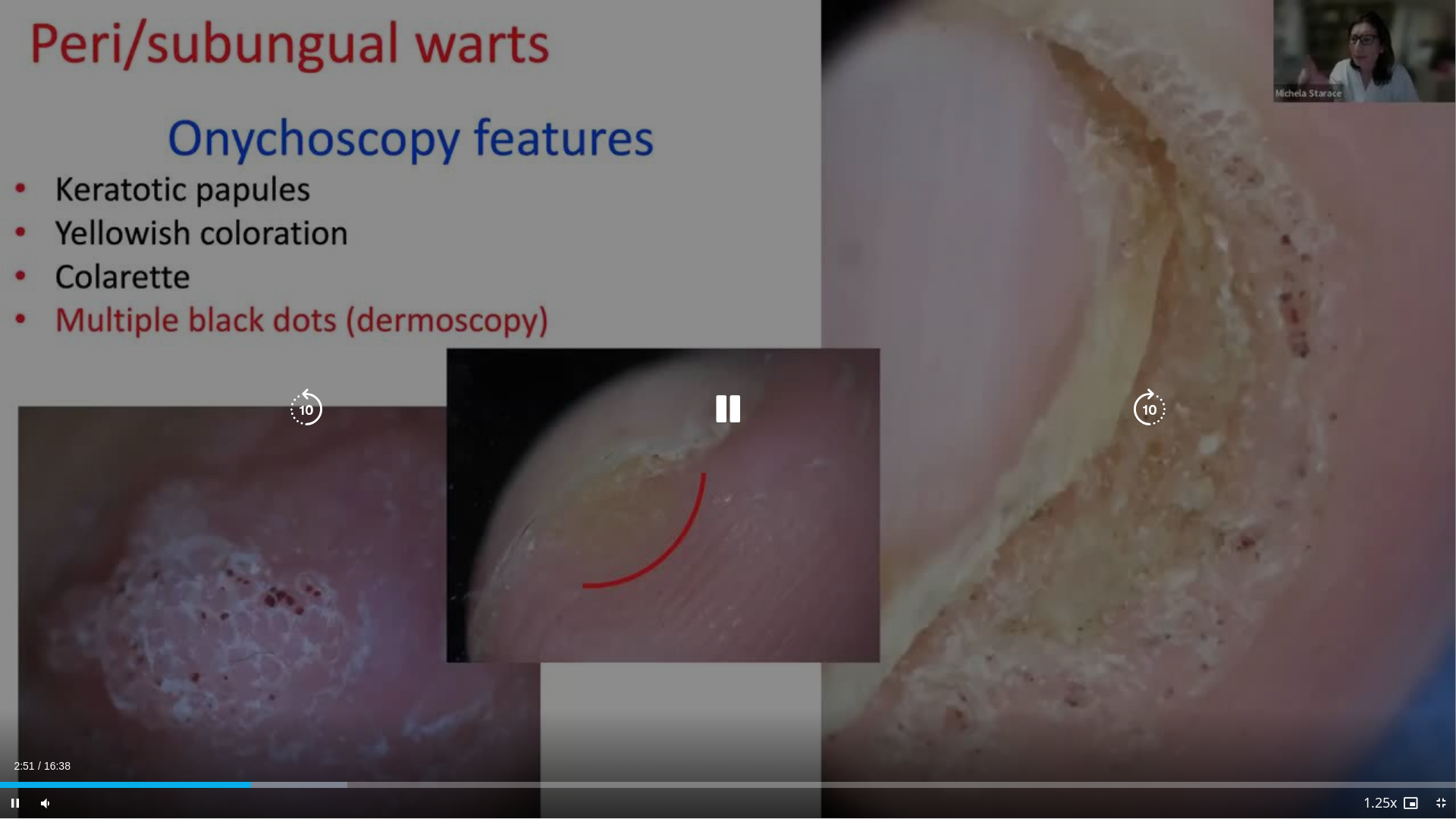 click at bounding box center (306, 410) 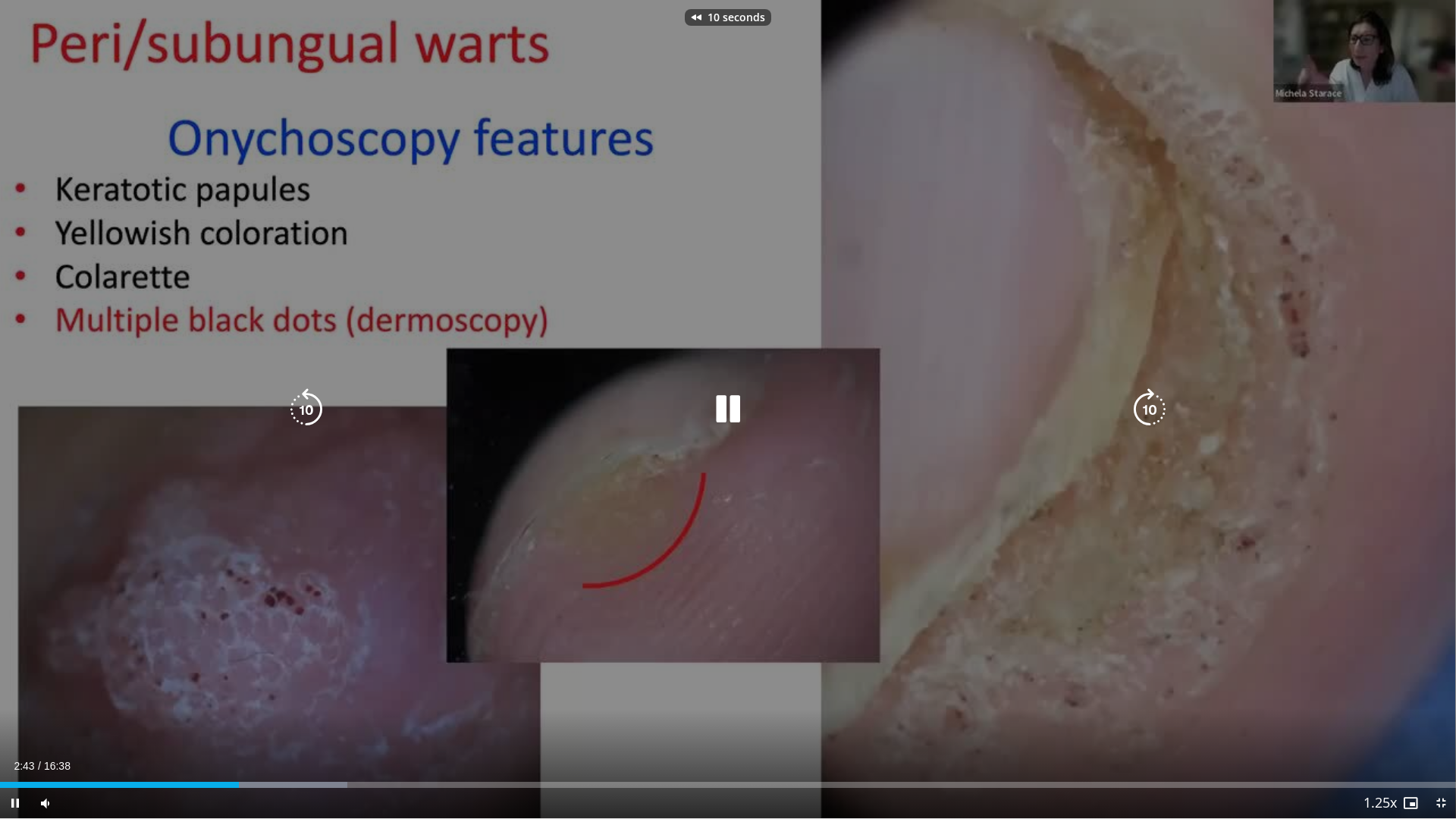 click on "10 seconds
Tap to unmute" at bounding box center (728, 409) 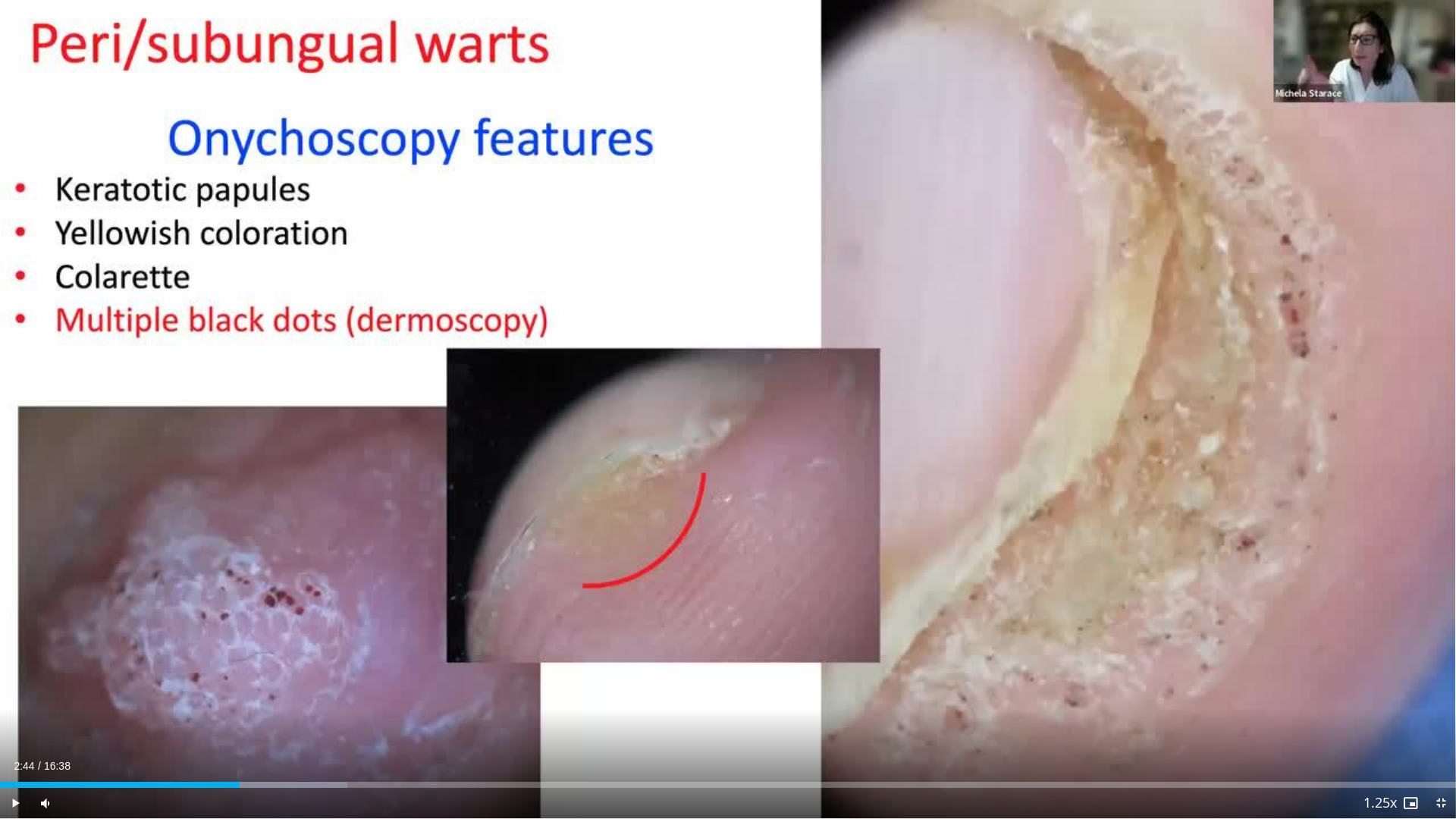 click on "10 seconds
Tap to unmute" at bounding box center [728, 409] 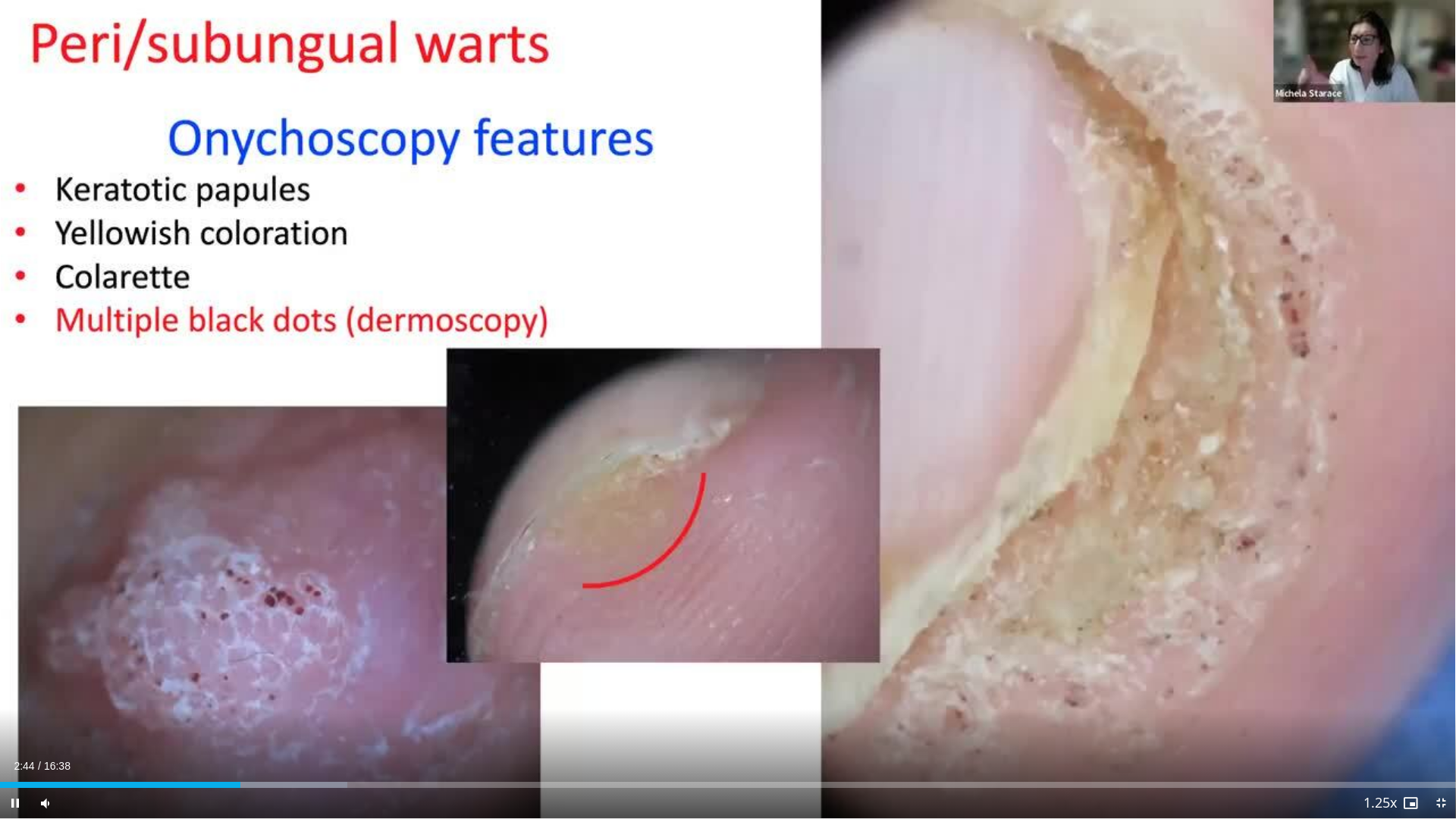 click on "10 seconds
Tap to unmute" at bounding box center (728, 409) 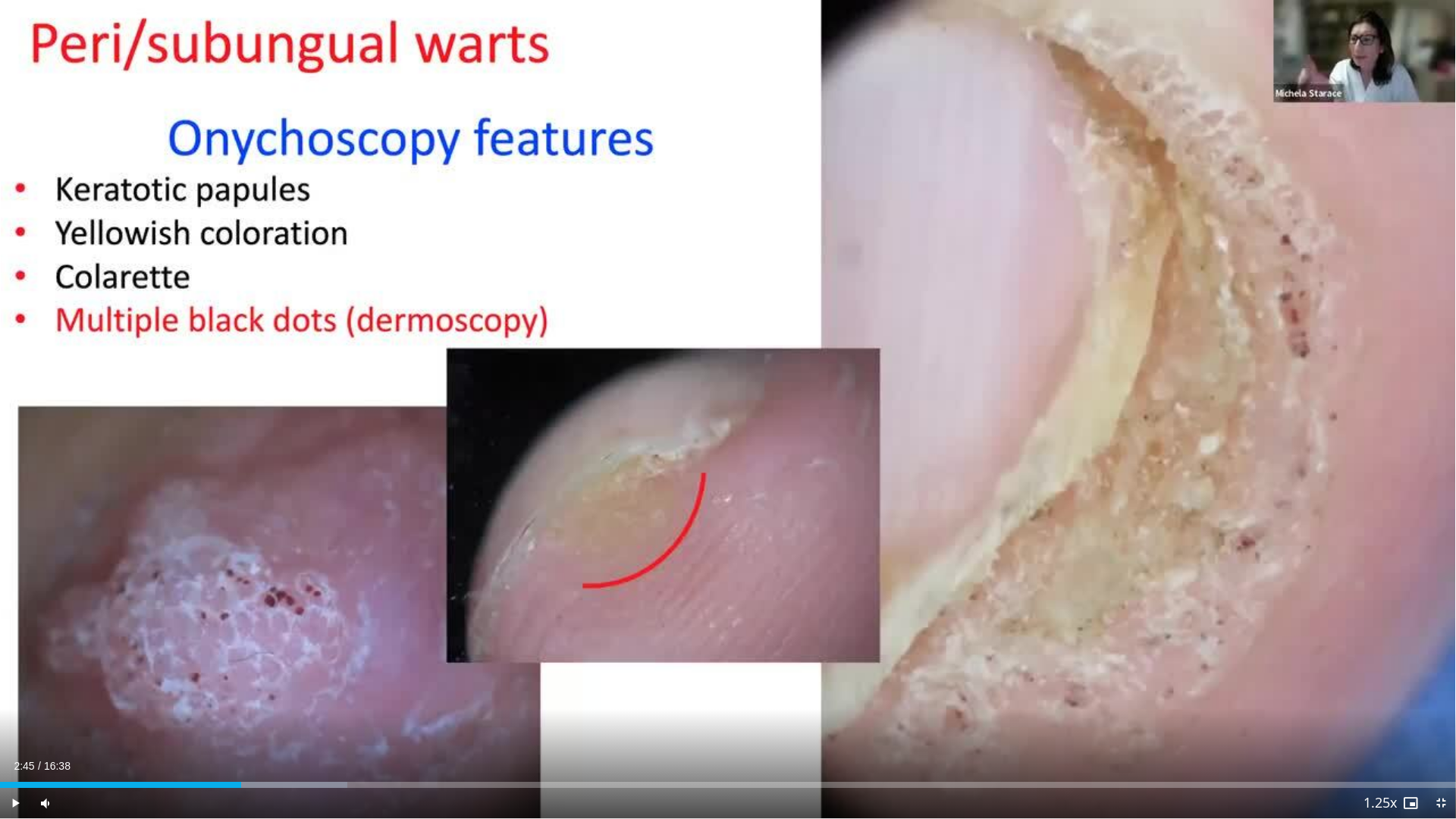 click on "10 seconds
Tap to unmute" at bounding box center (728, 409) 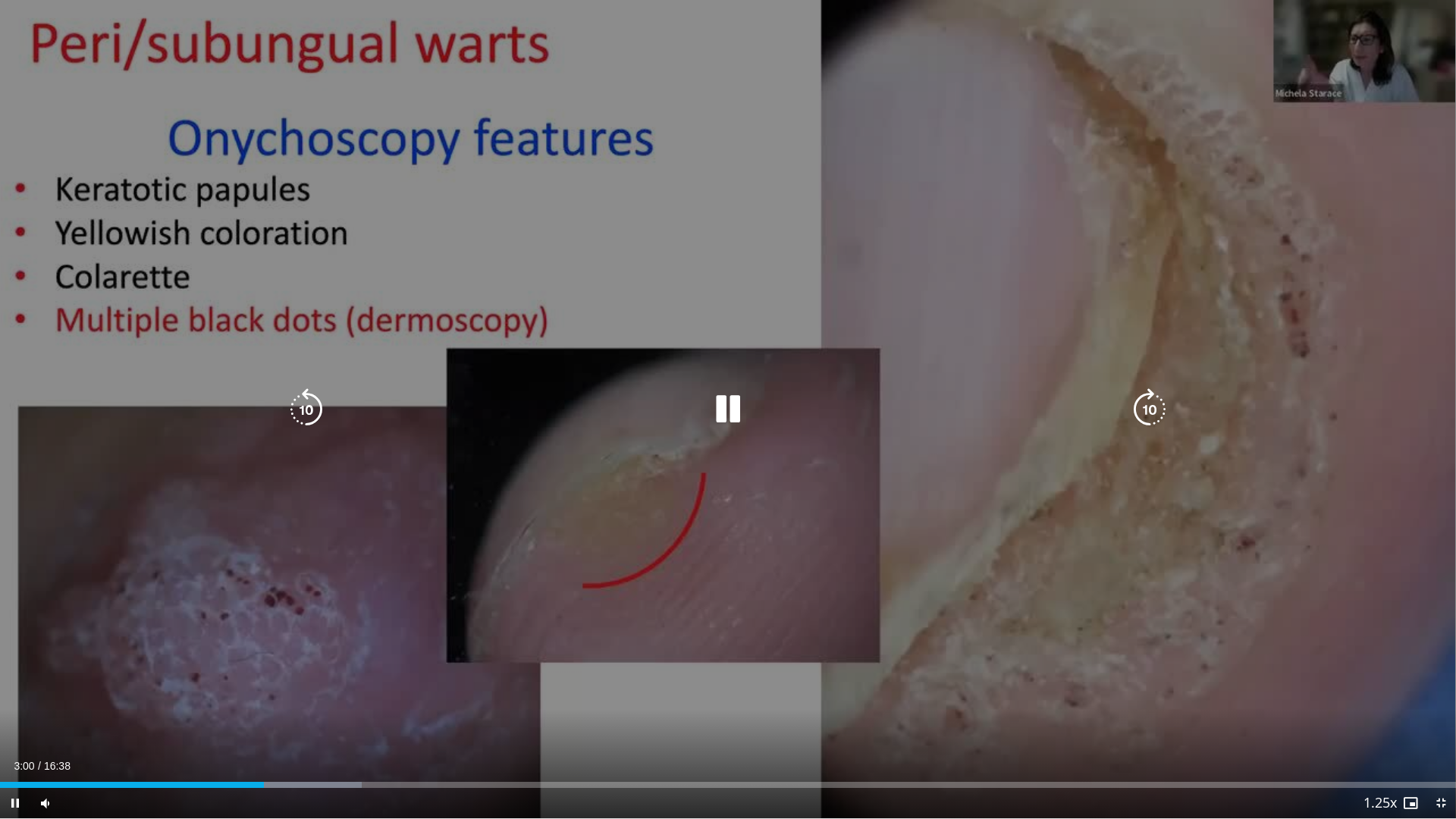 click on "10 seconds
Tap to unmute" at bounding box center [728, 409] 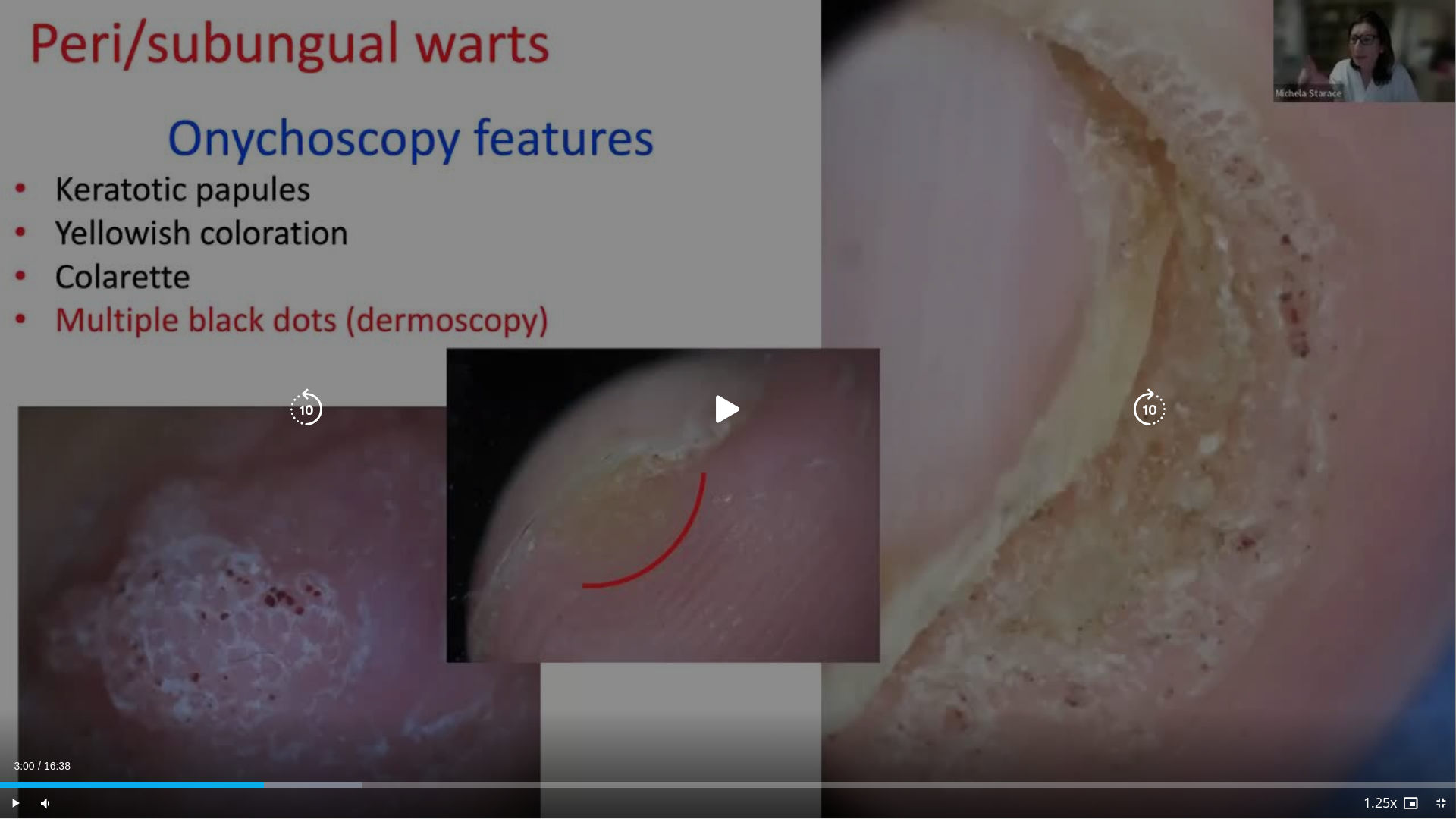 click on "10 seconds
Tap to unmute" at bounding box center [728, 409] 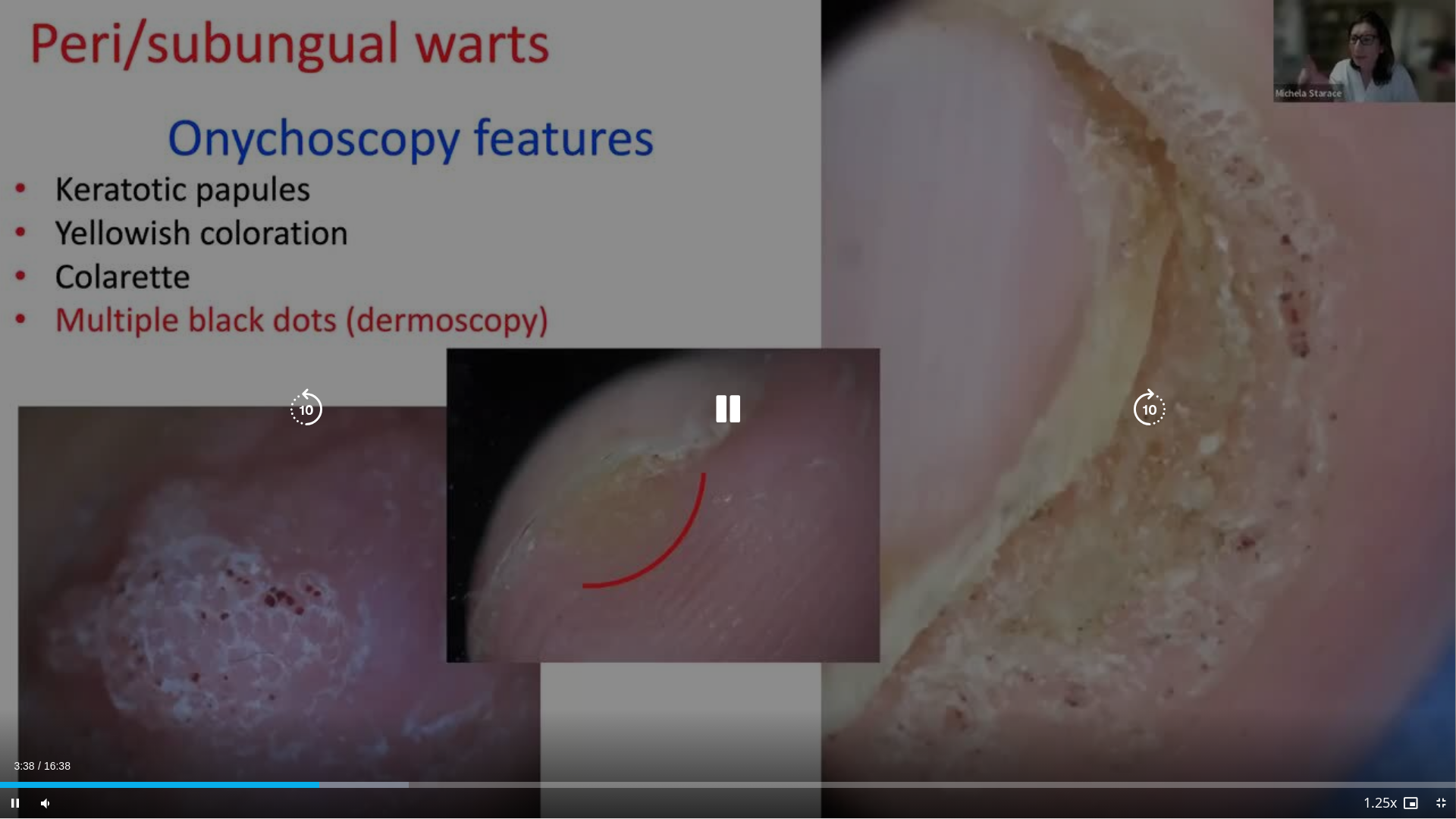click on "10 seconds
Tap to unmute" at bounding box center [728, 409] 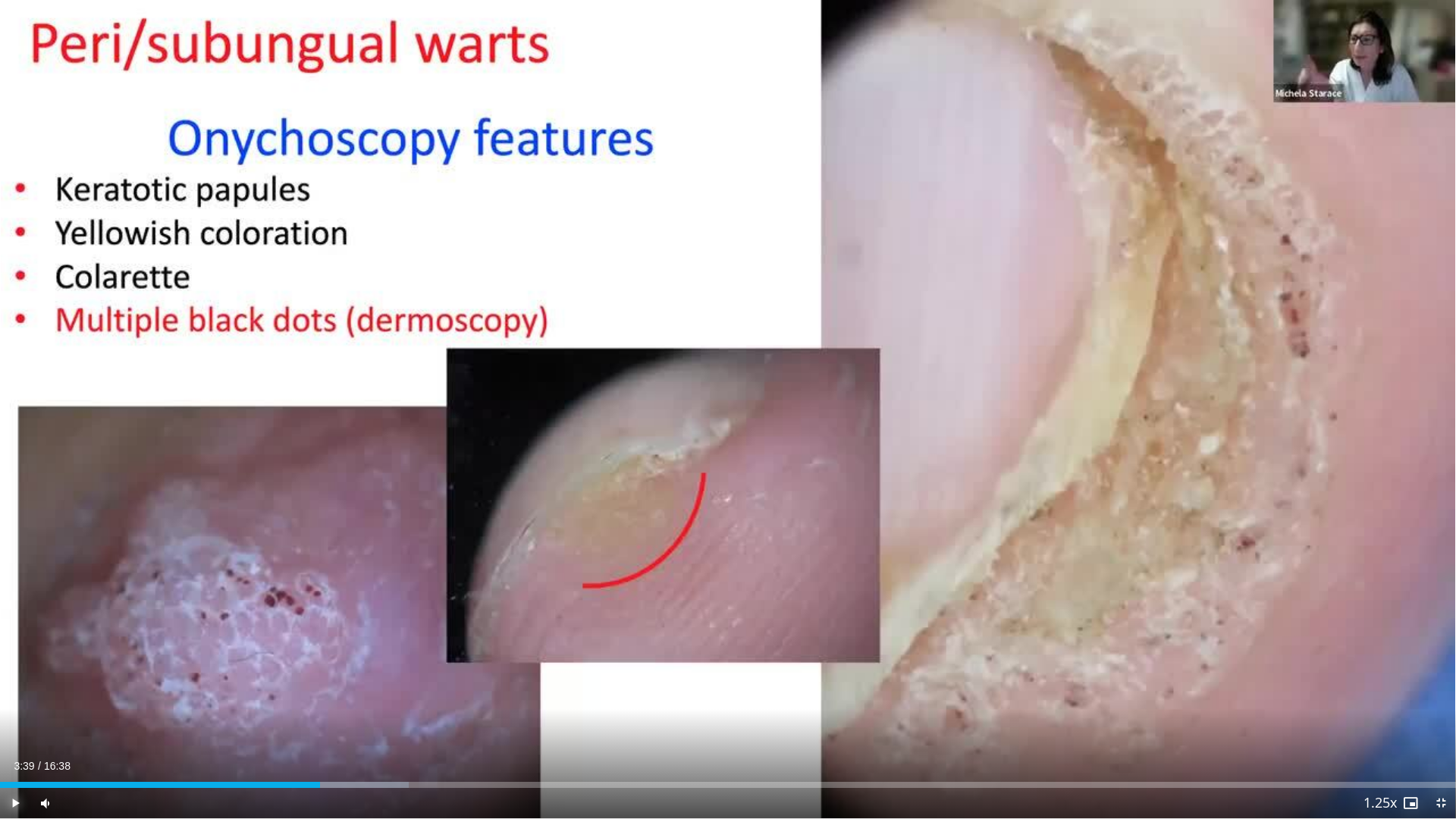 click at bounding box center (15, 803) 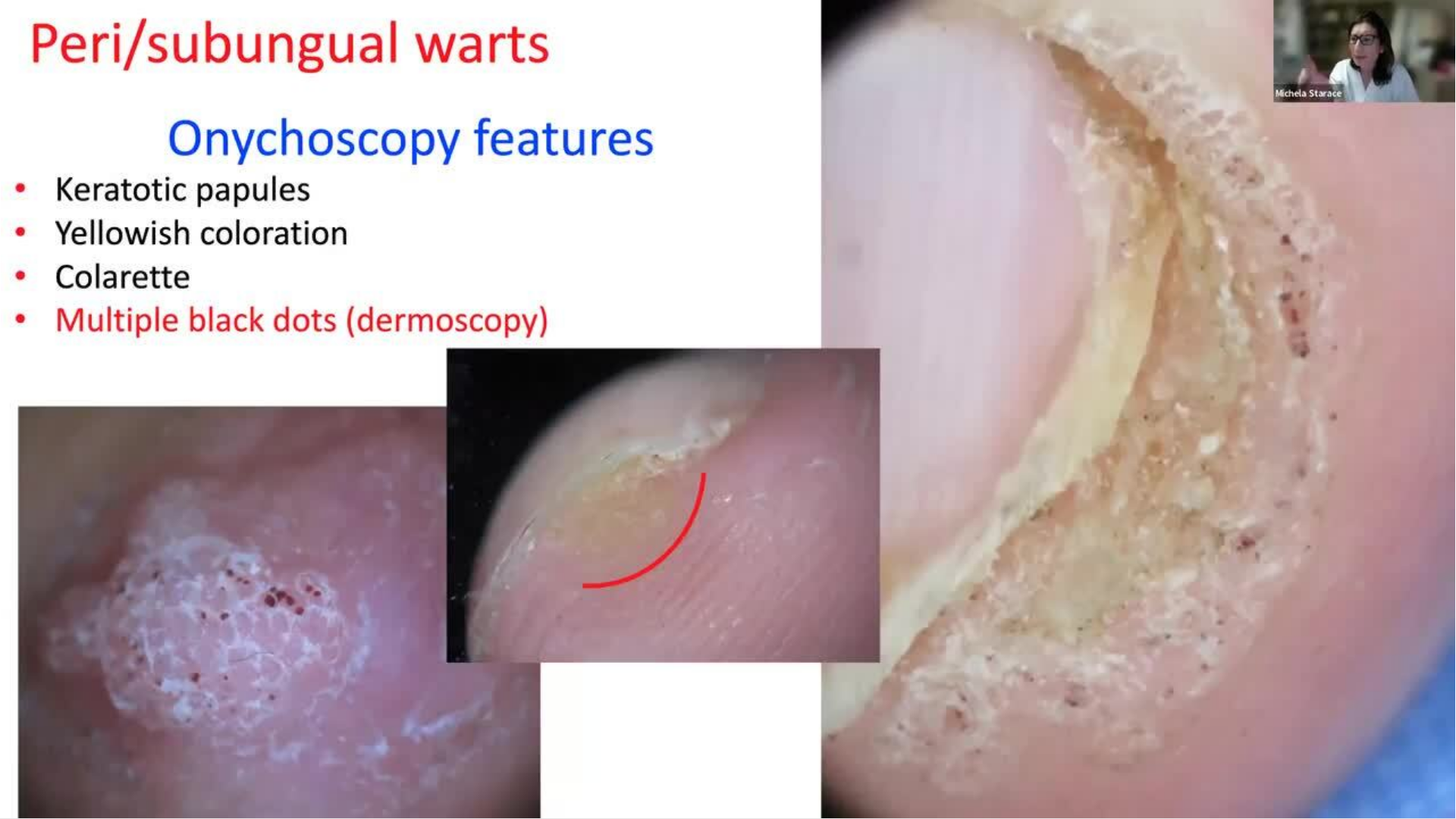 type 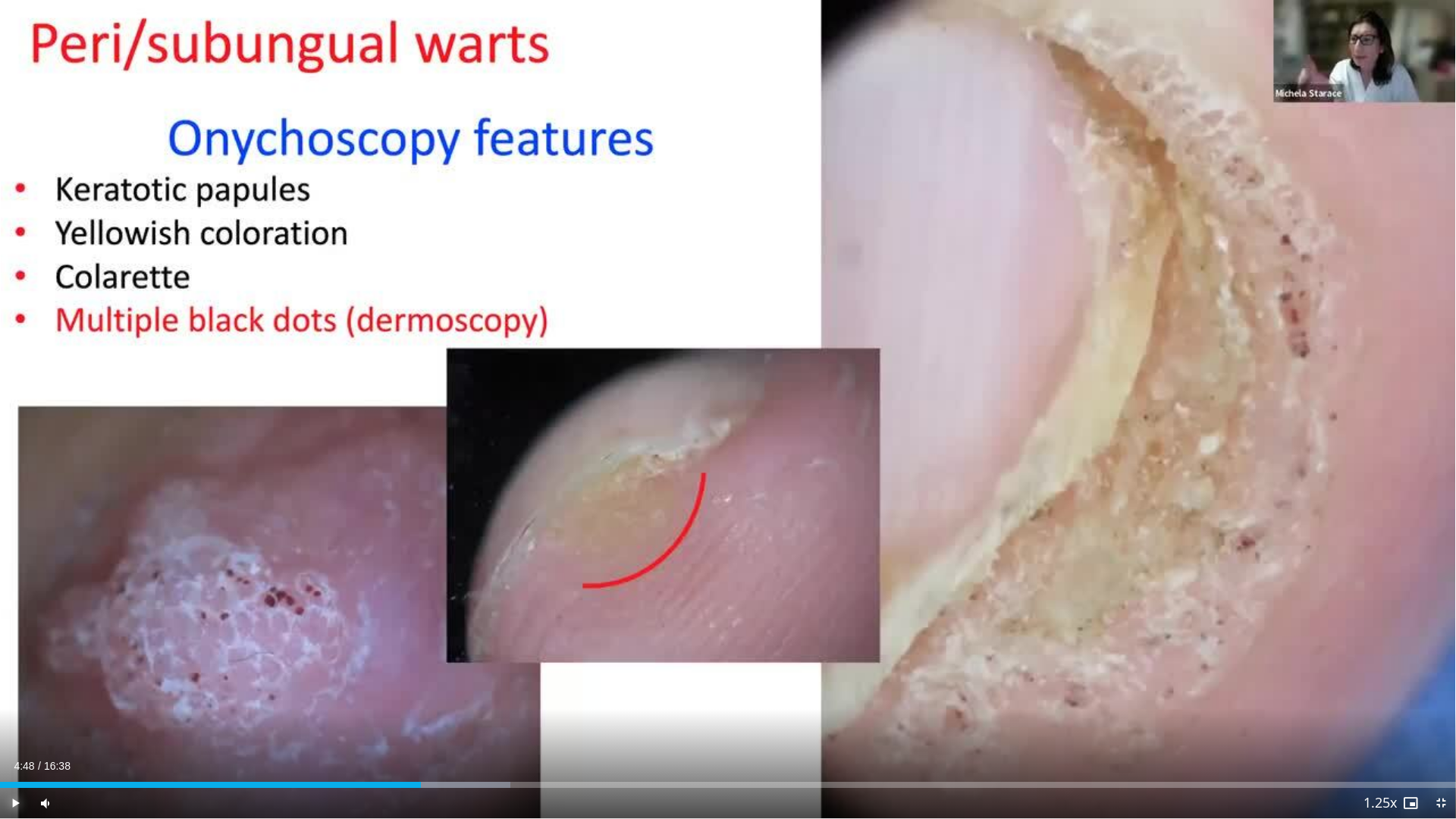 click at bounding box center (15, 803) 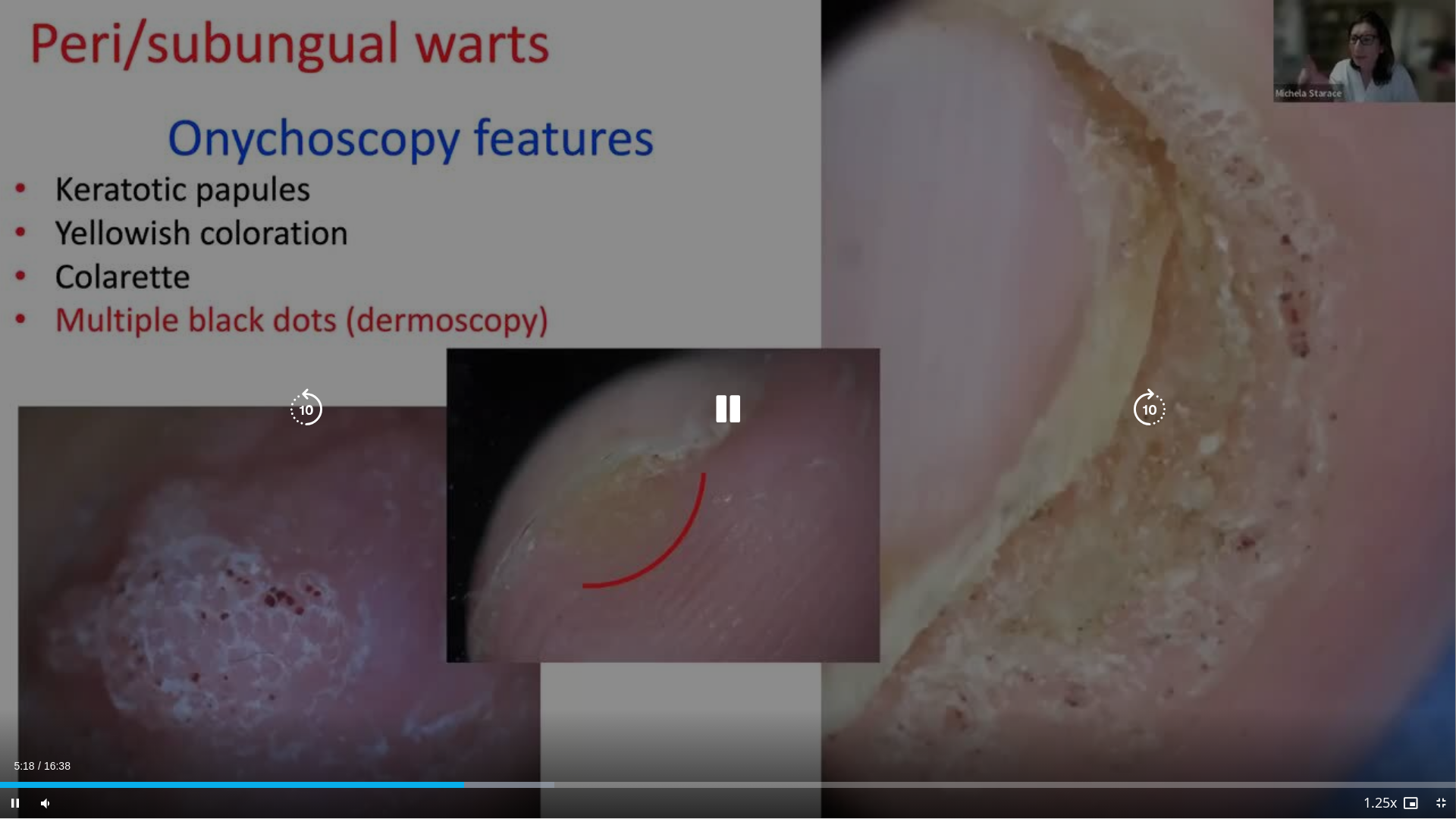 click on "10 seconds
Tap to unmute" at bounding box center (728, 409) 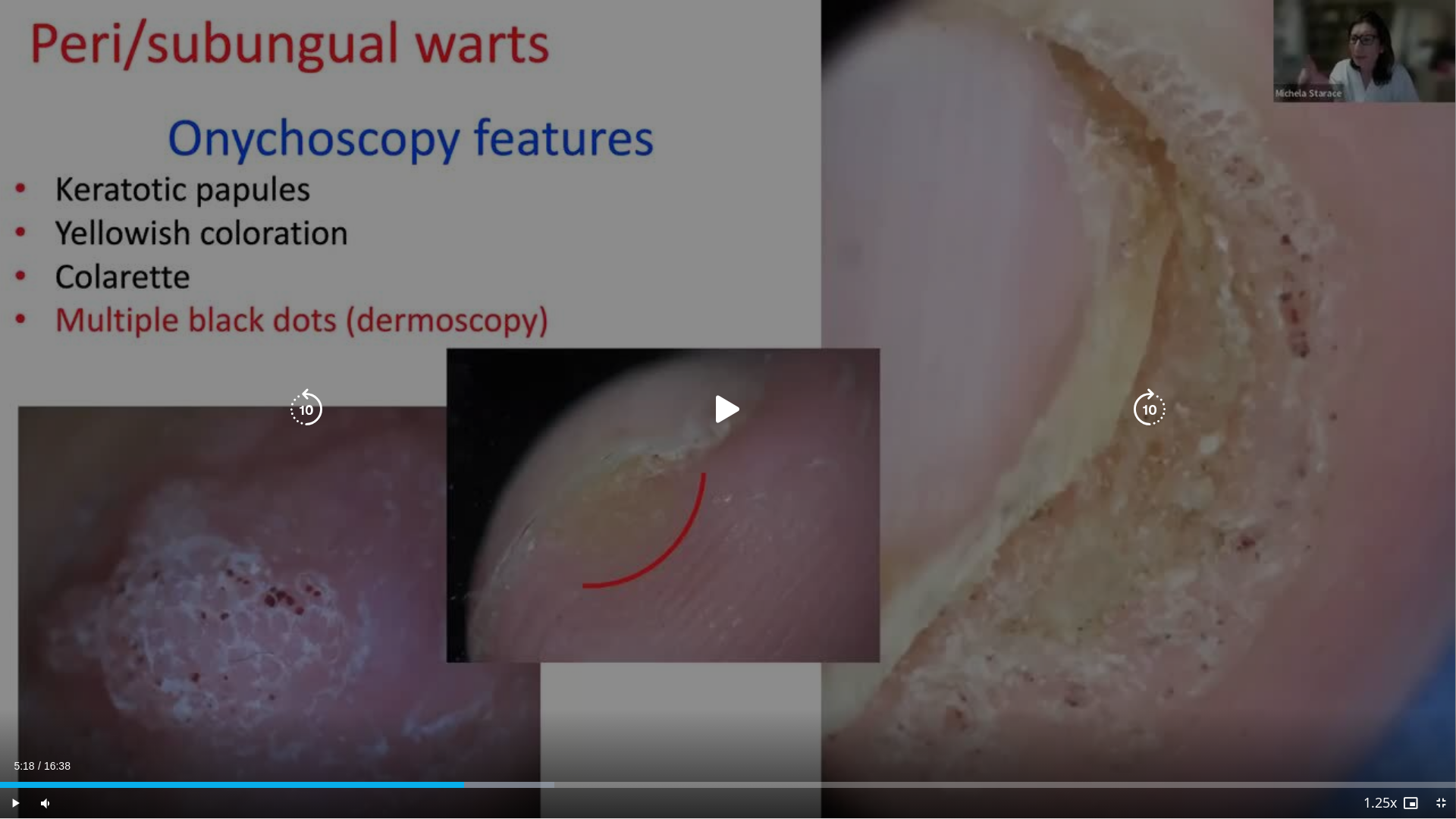 click at bounding box center [728, 410] 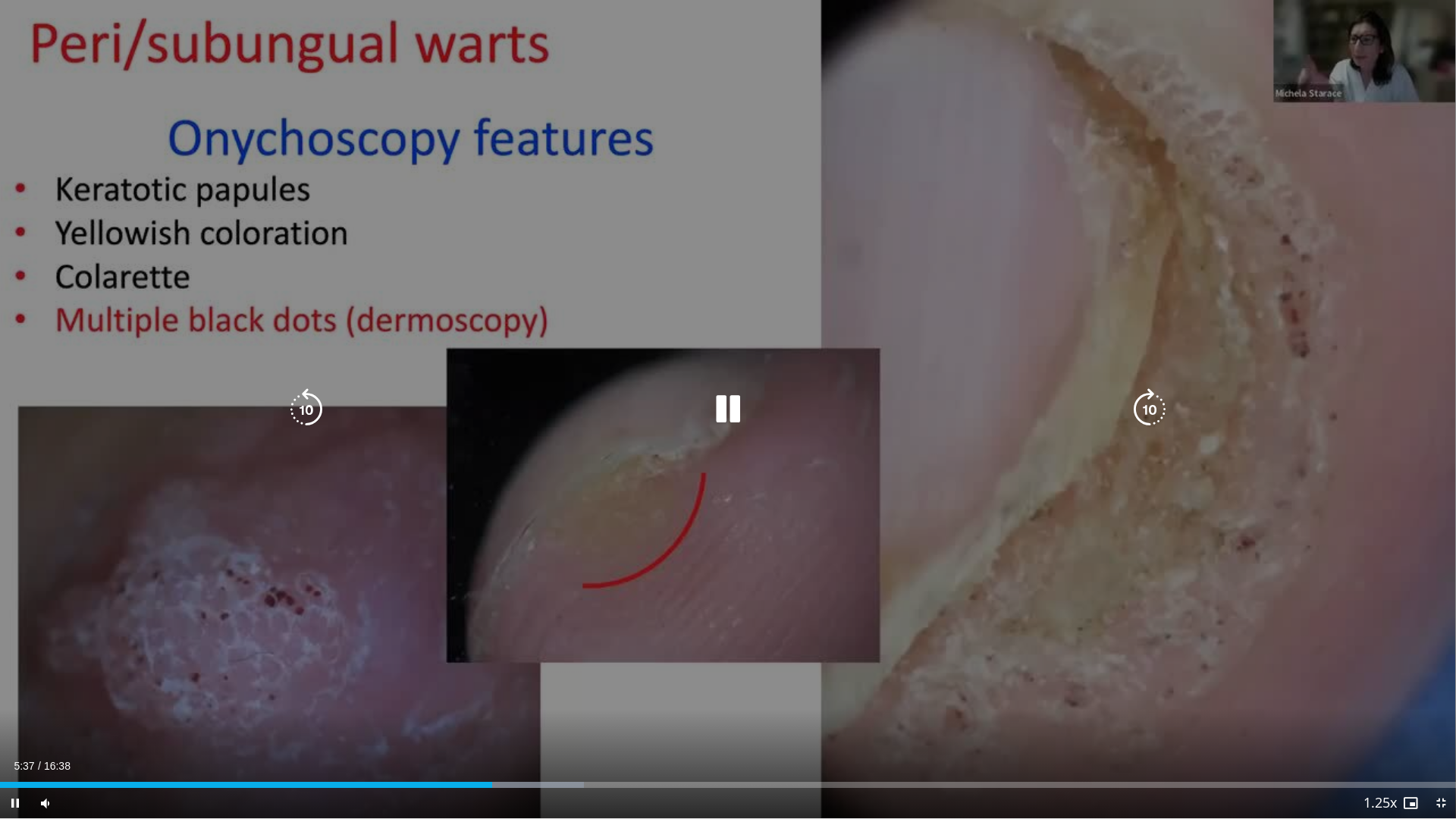 click at bounding box center [728, 410] 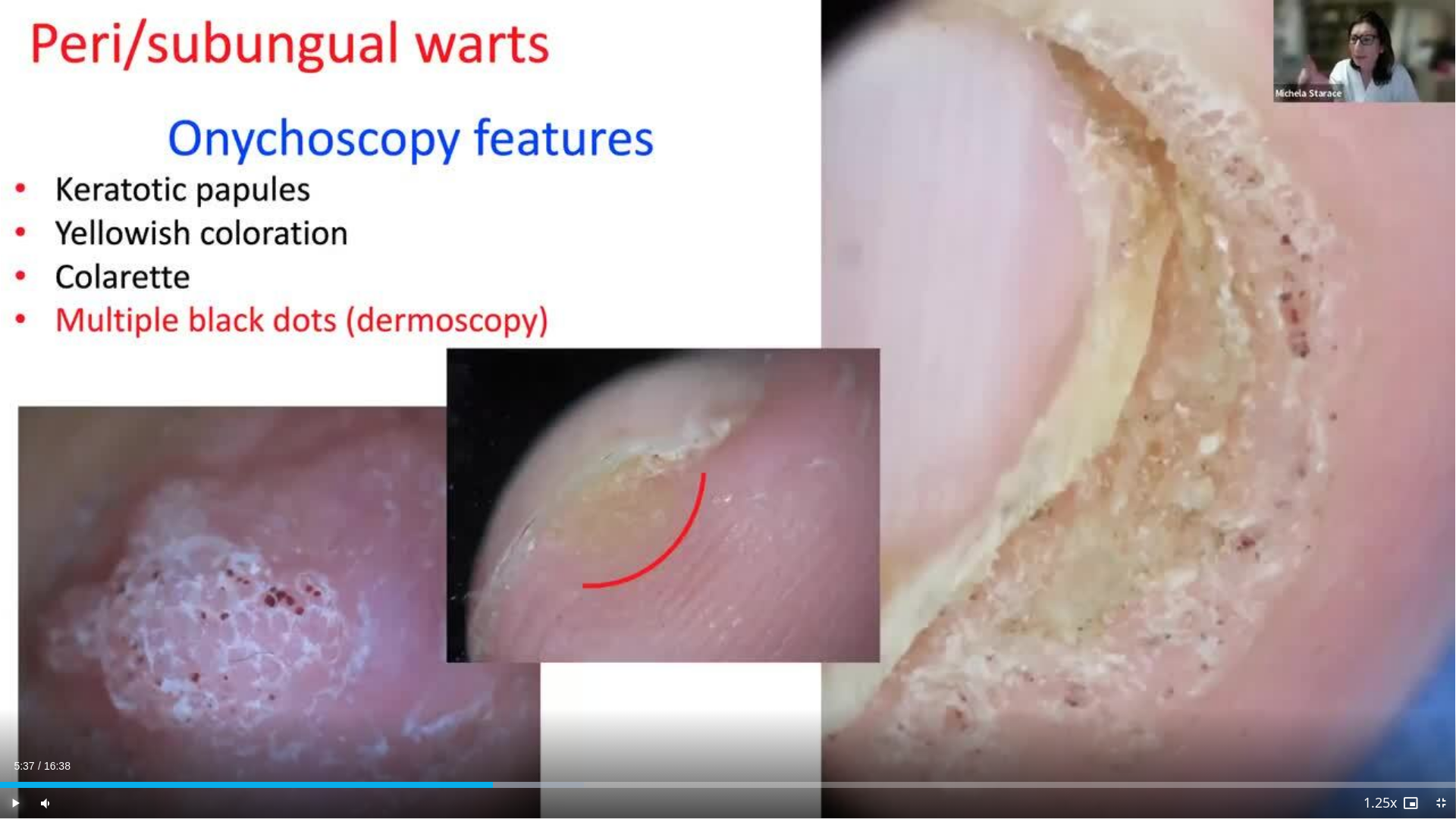 click at bounding box center [15, 803] 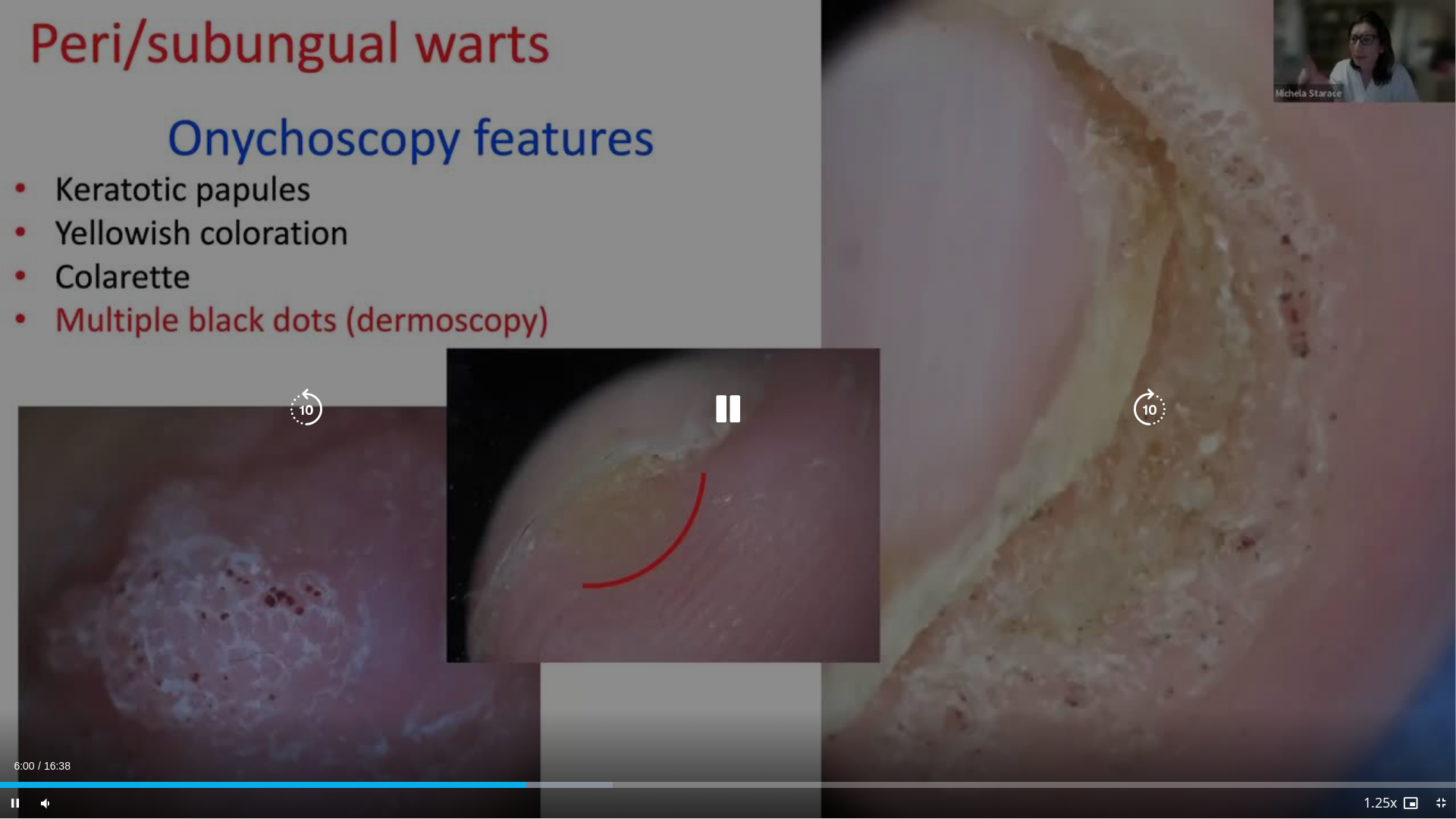 click at bounding box center (306, 410) 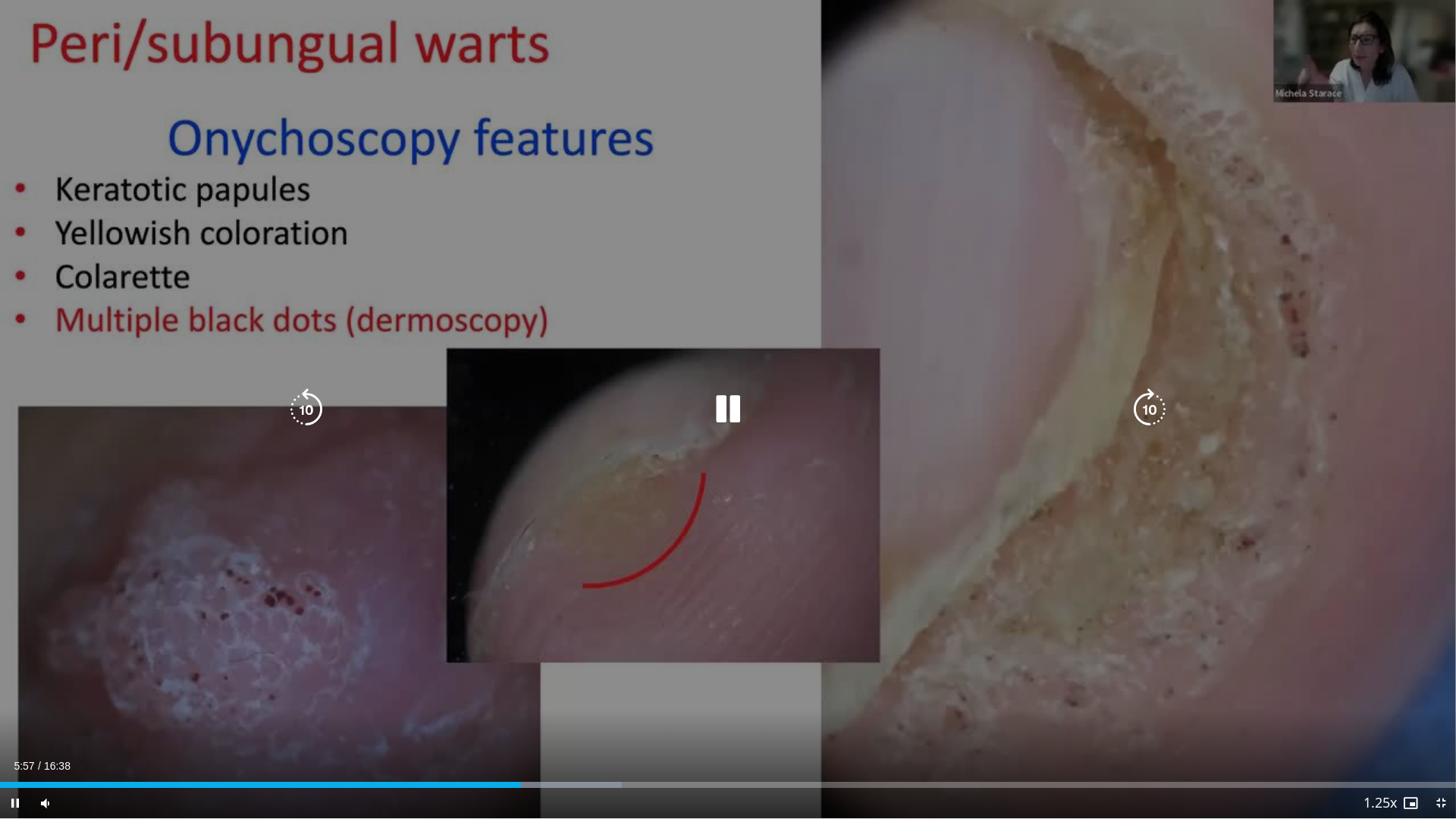 click at bounding box center [728, 410] 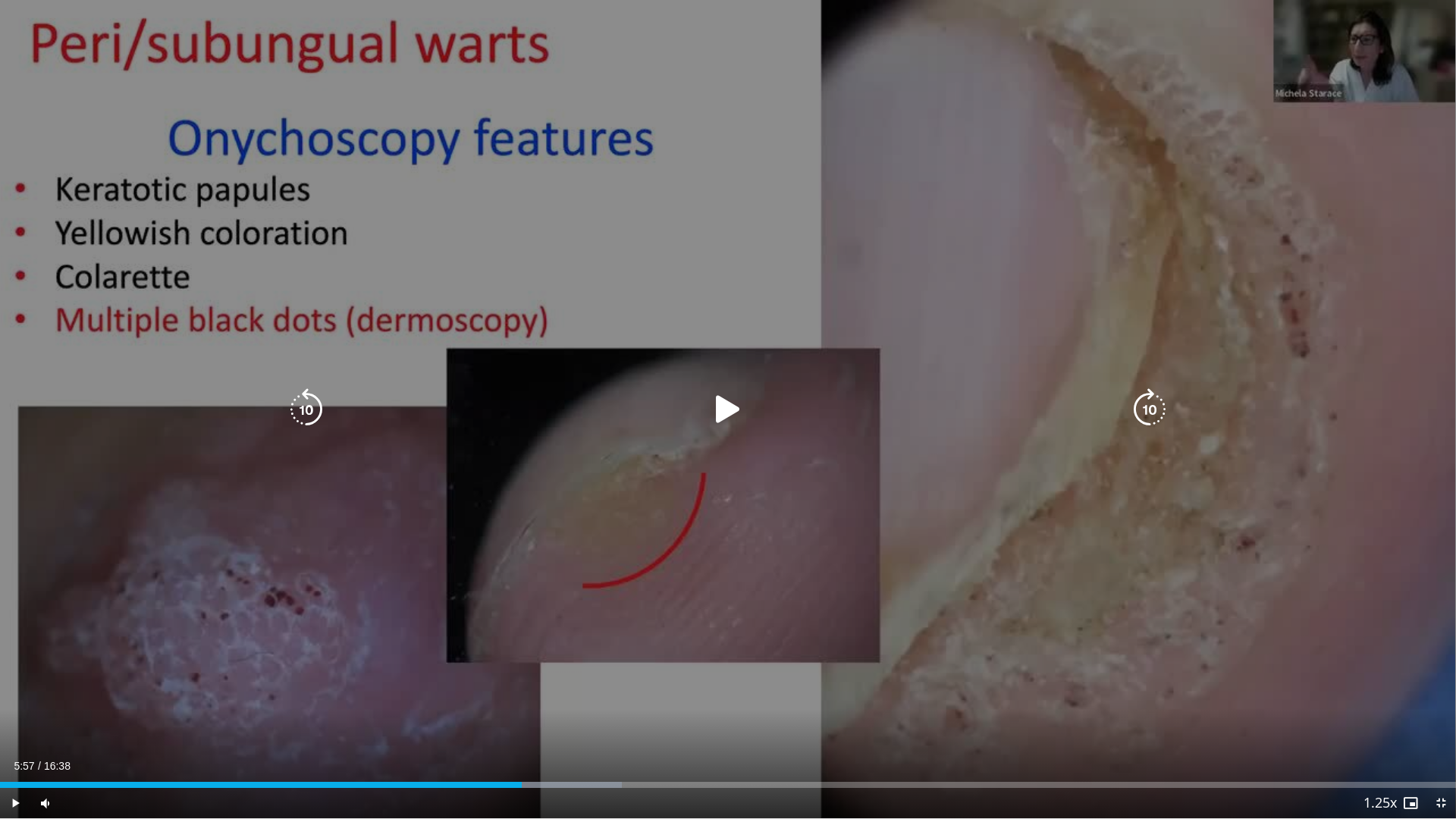 click at bounding box center (728, 410) 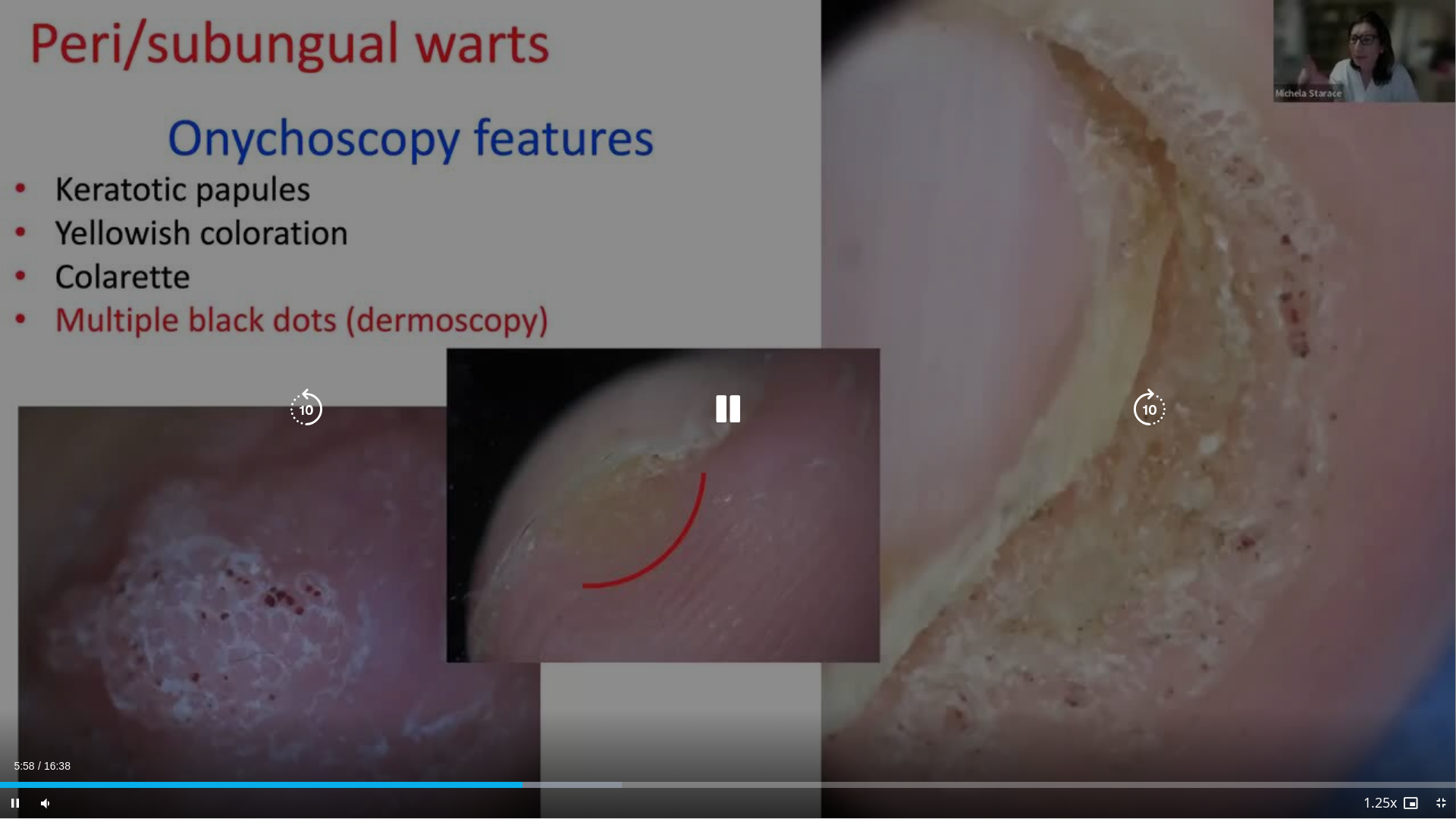 click at bounding box center [306, 410] 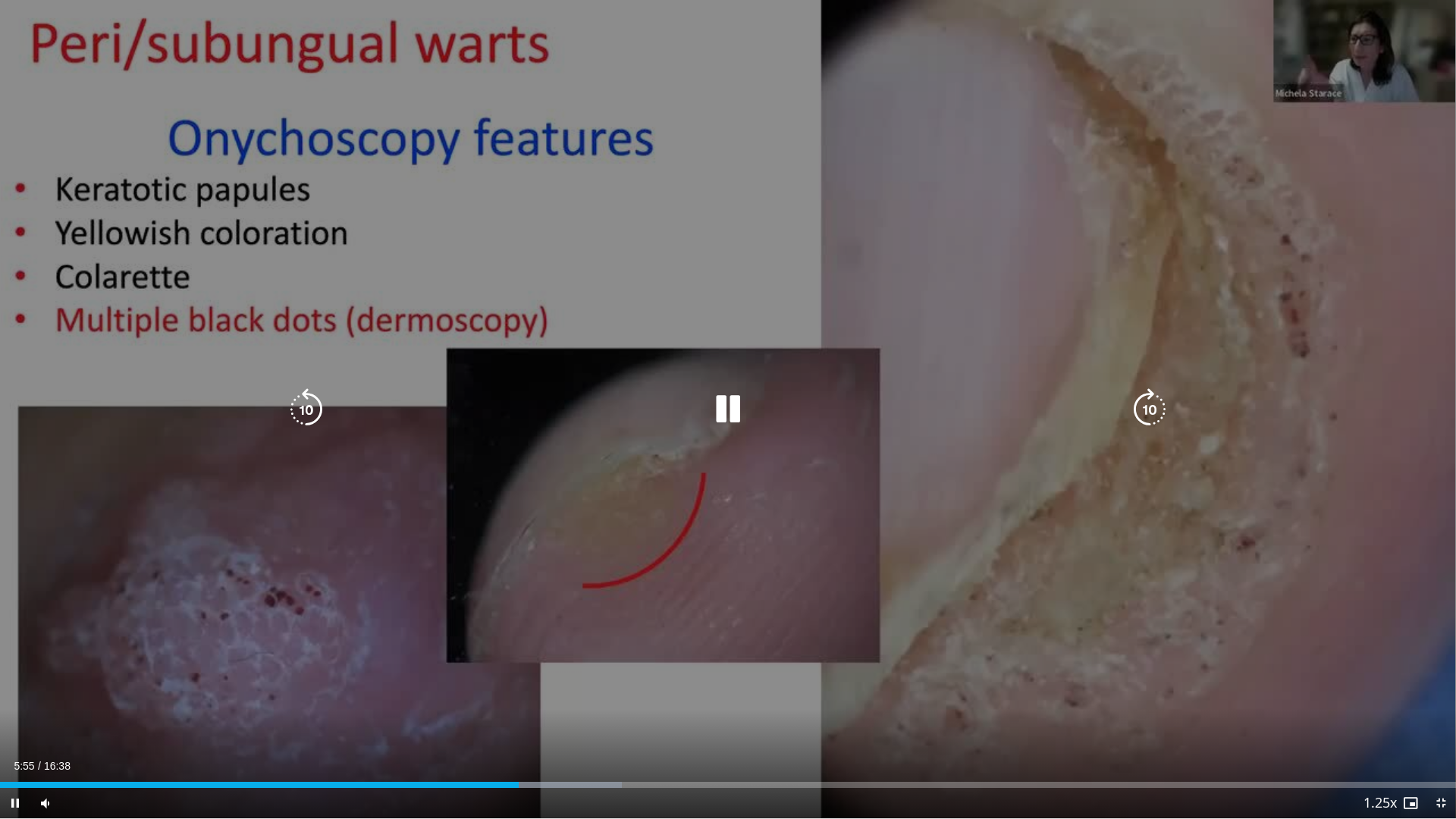 click at bounding box center (728, 410) 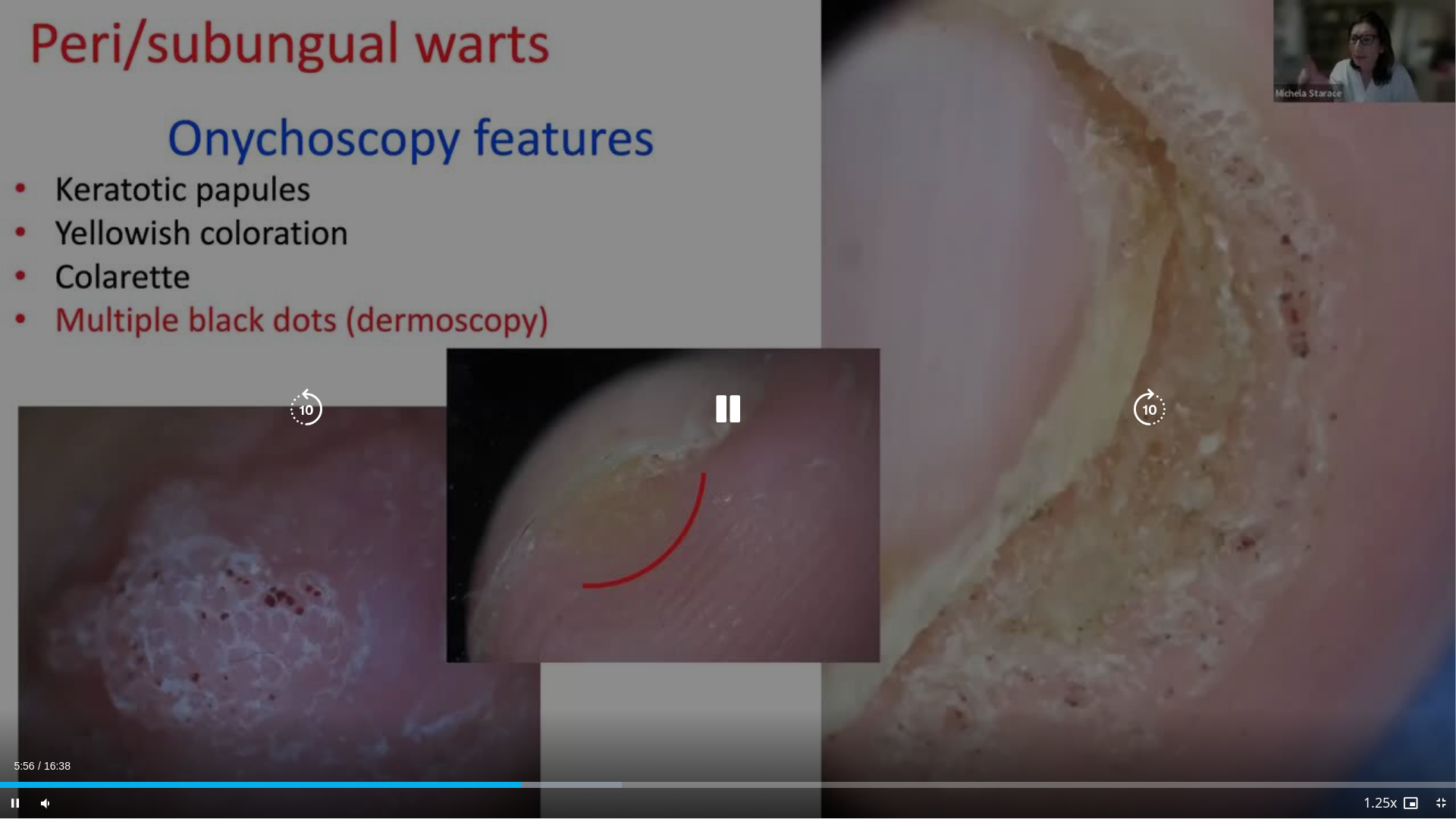 click at bounding box center [306, 410] 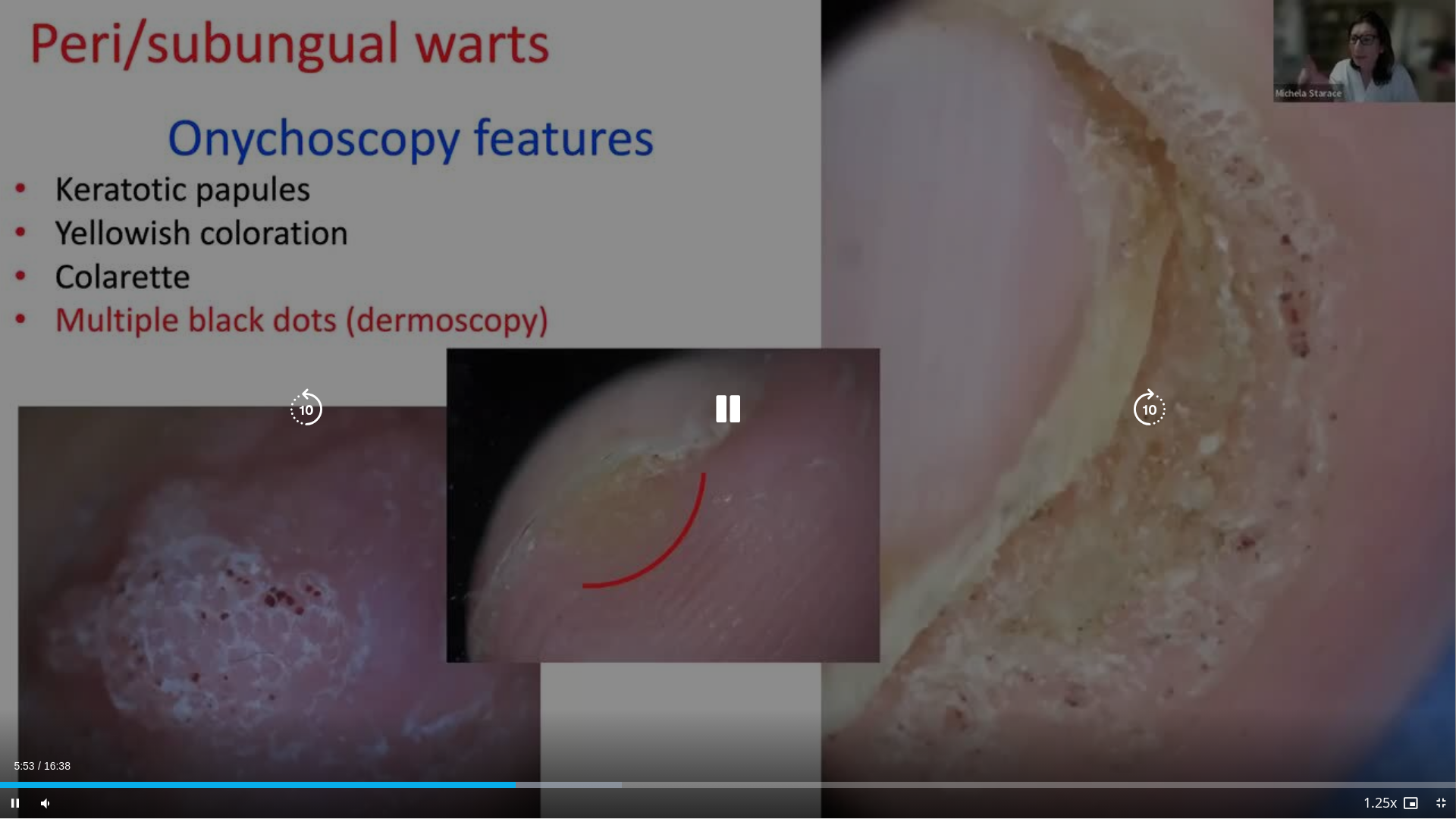 click at bounding box center (728, 410) 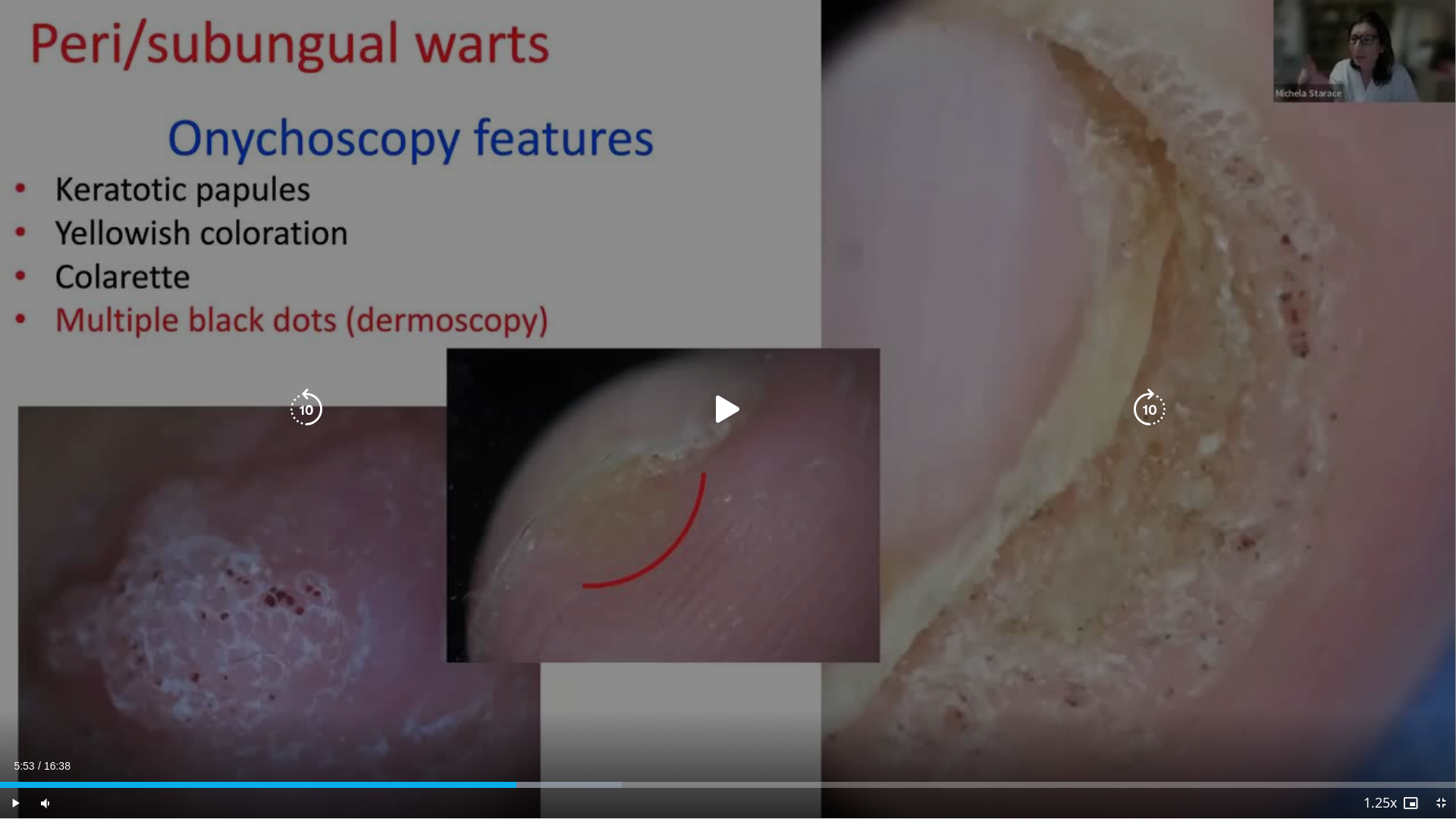 click at bounding box center [728, 410] 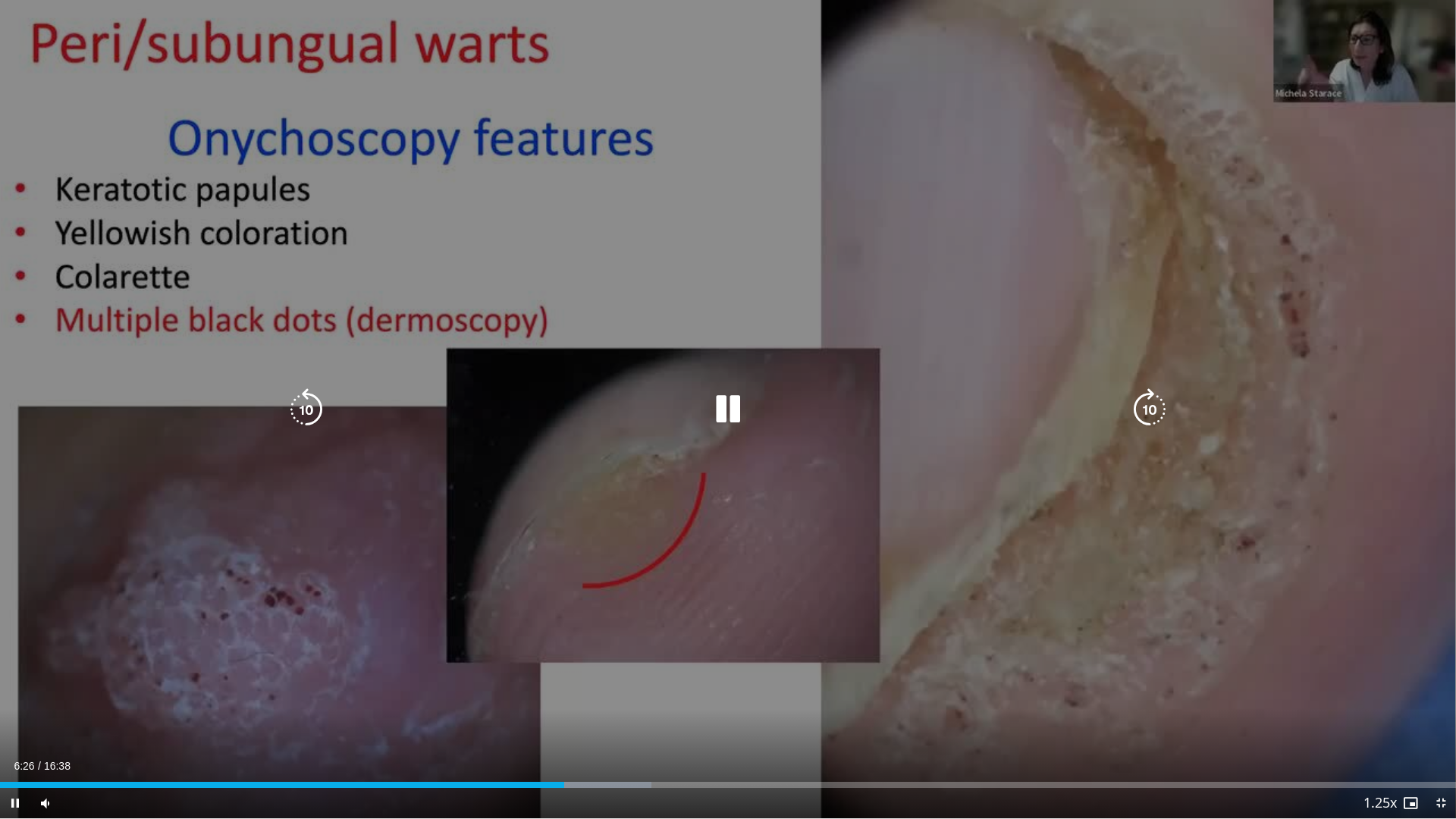 click at bounding box center (728, 410) 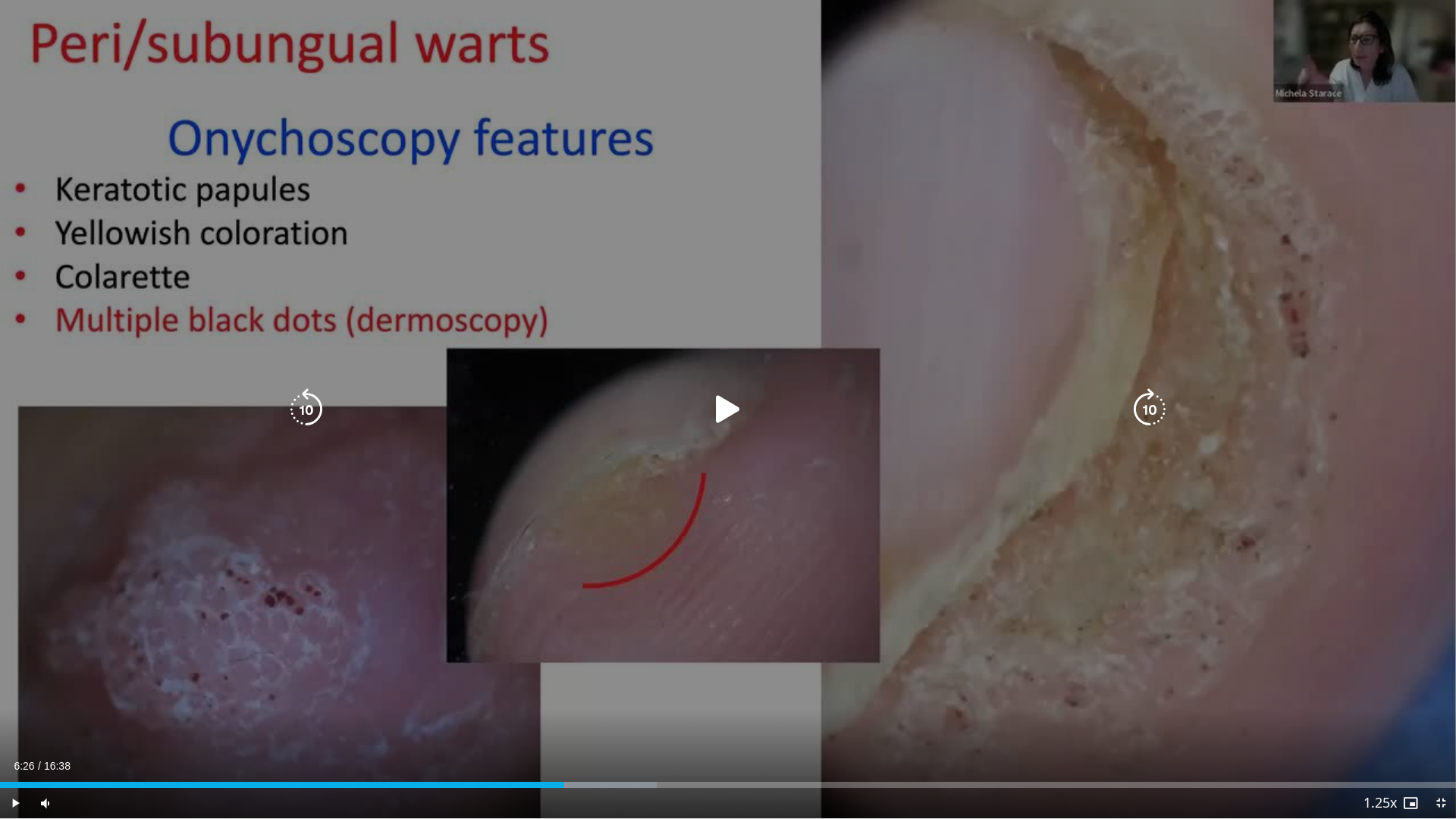 click at bounding box center (728, 410) 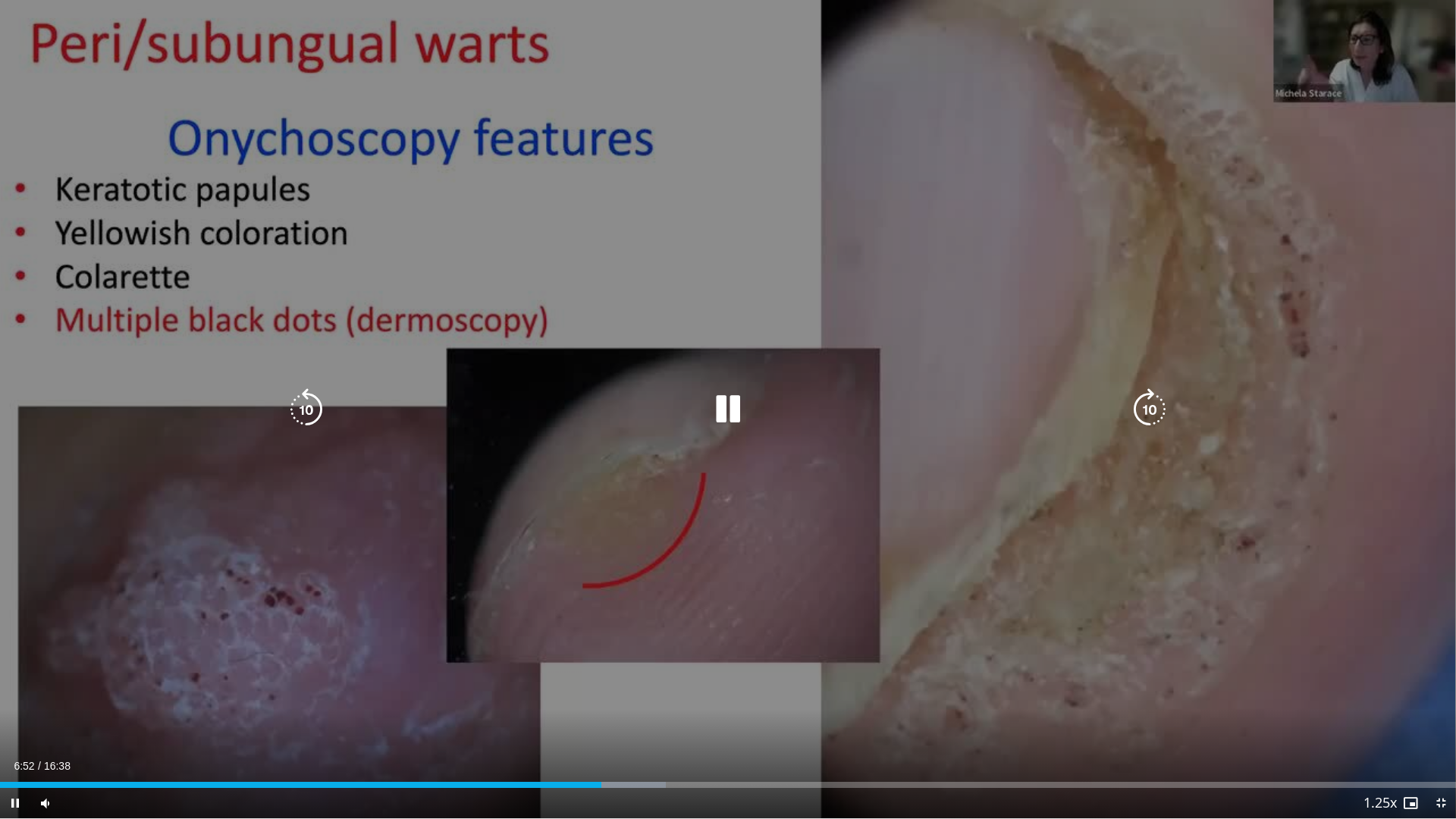 click at bounding box center [306, 410] 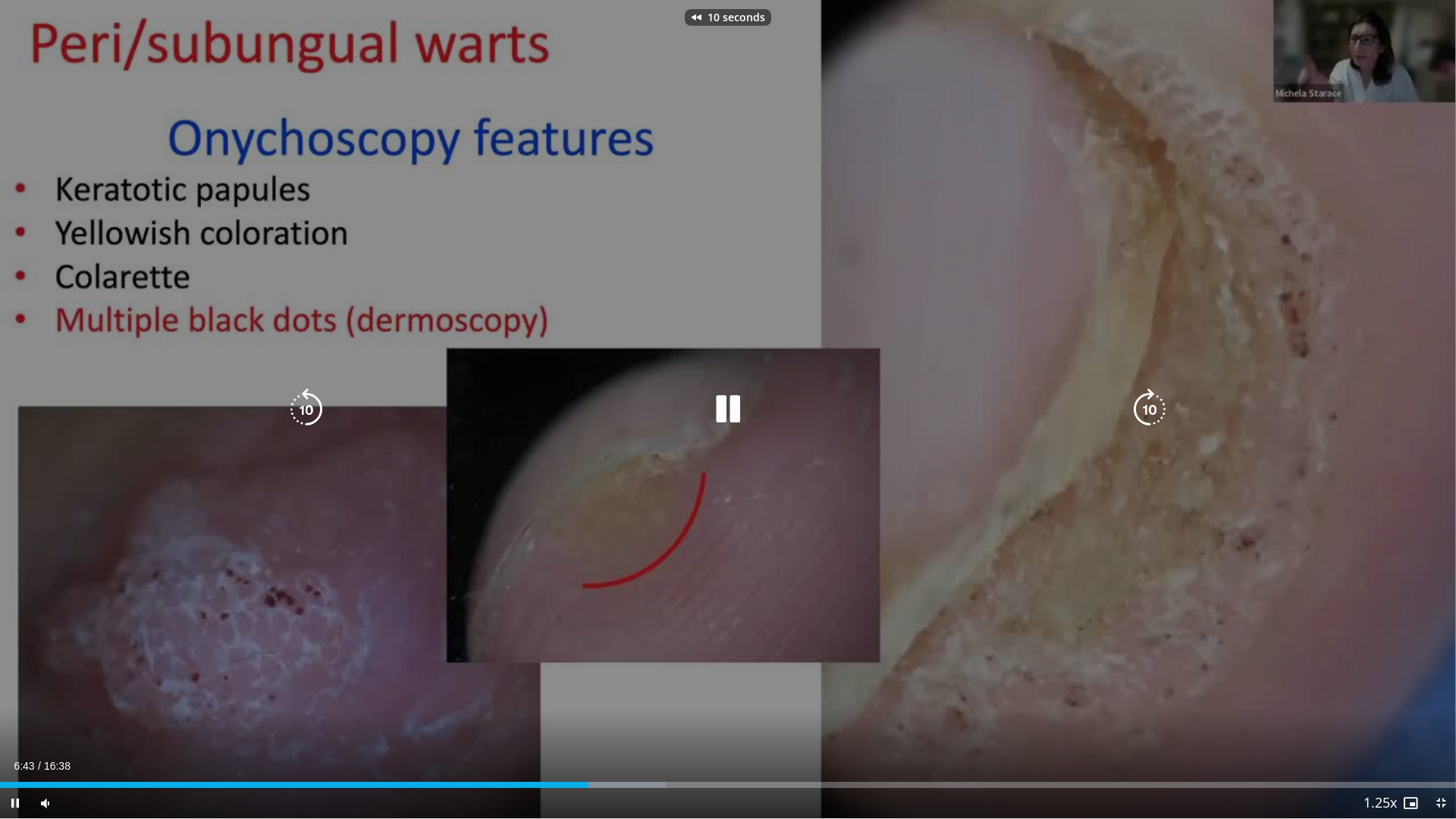 click at bounding box center (728, 410) 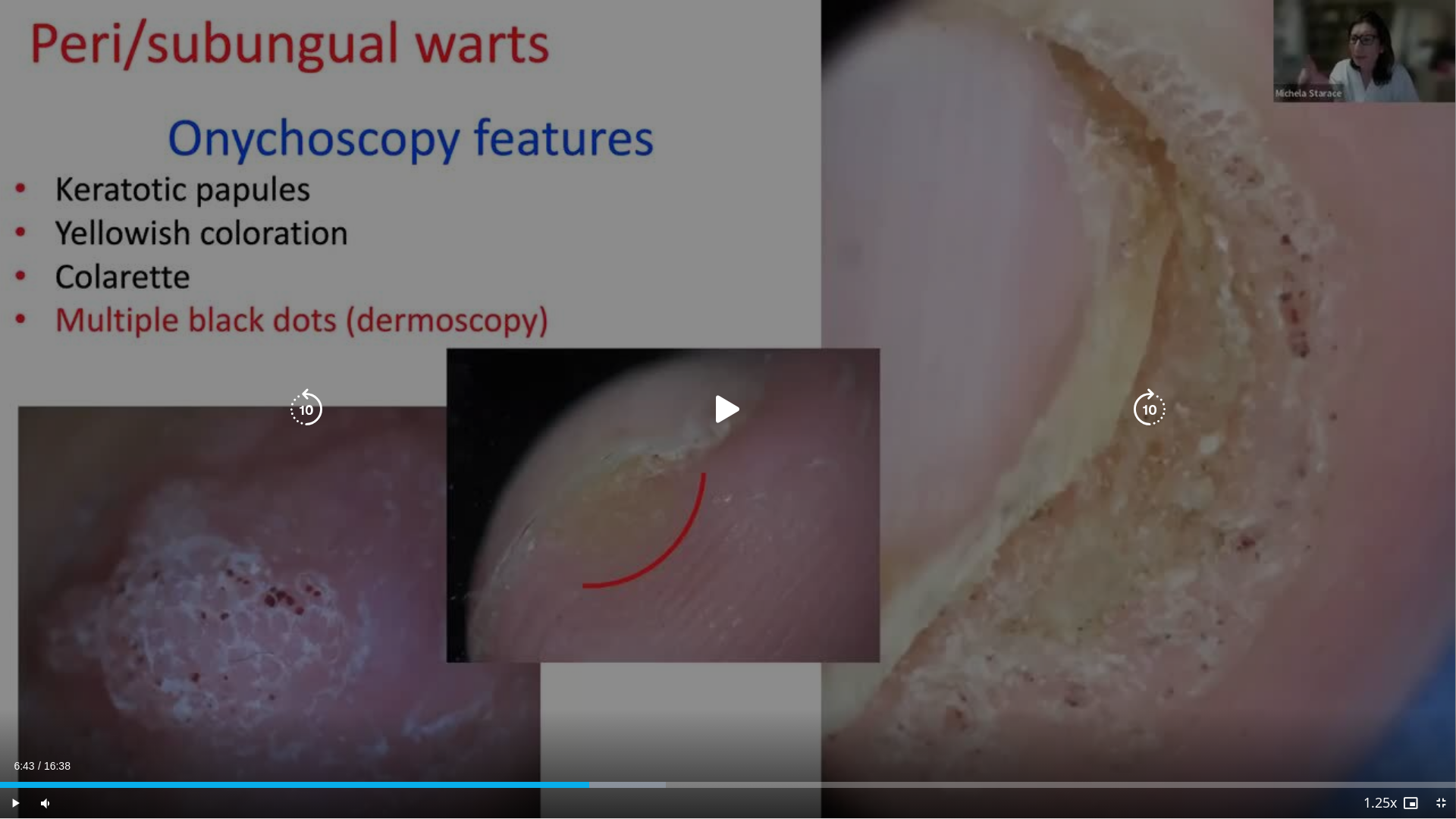 click on "10 seconds
Tap to unmute" at bounding box center (728, 409) 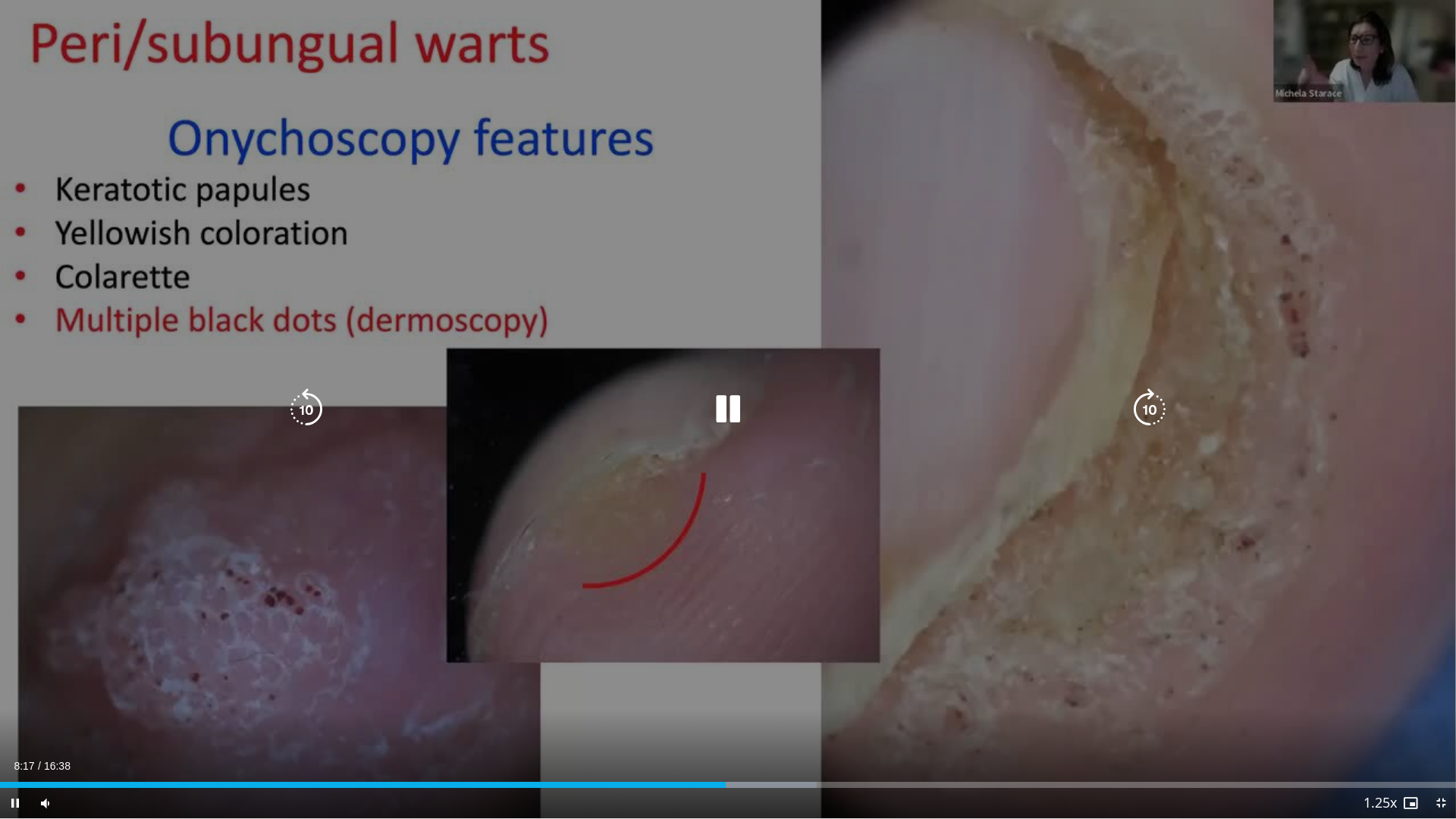 click on "10 seconds
Tap to unmute" at bounding box center (728, 409) 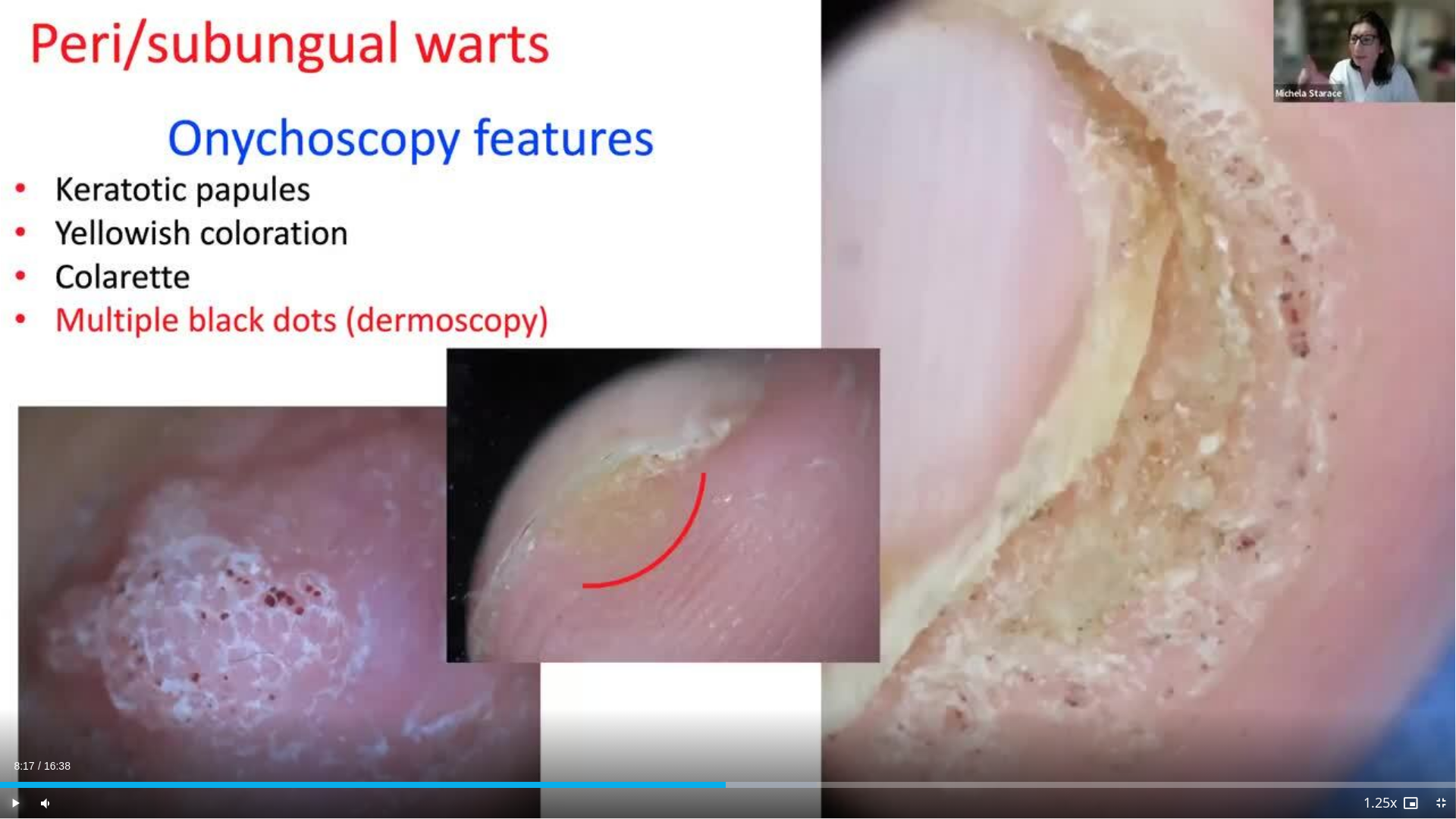 click at bounding box center (15, 803) 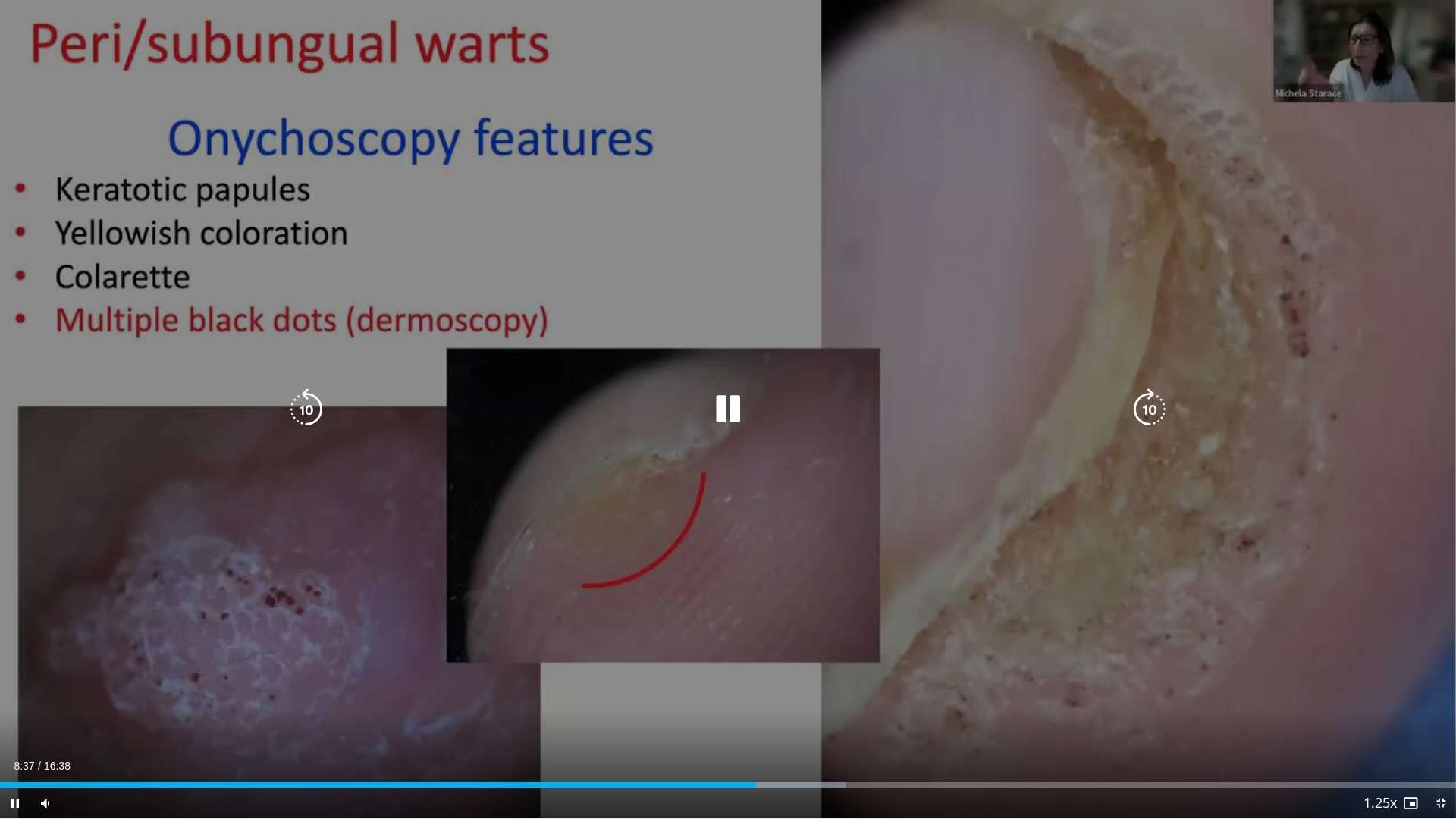 click on "10 seconds
Tap to unmute" at bounding box center [728, 409] 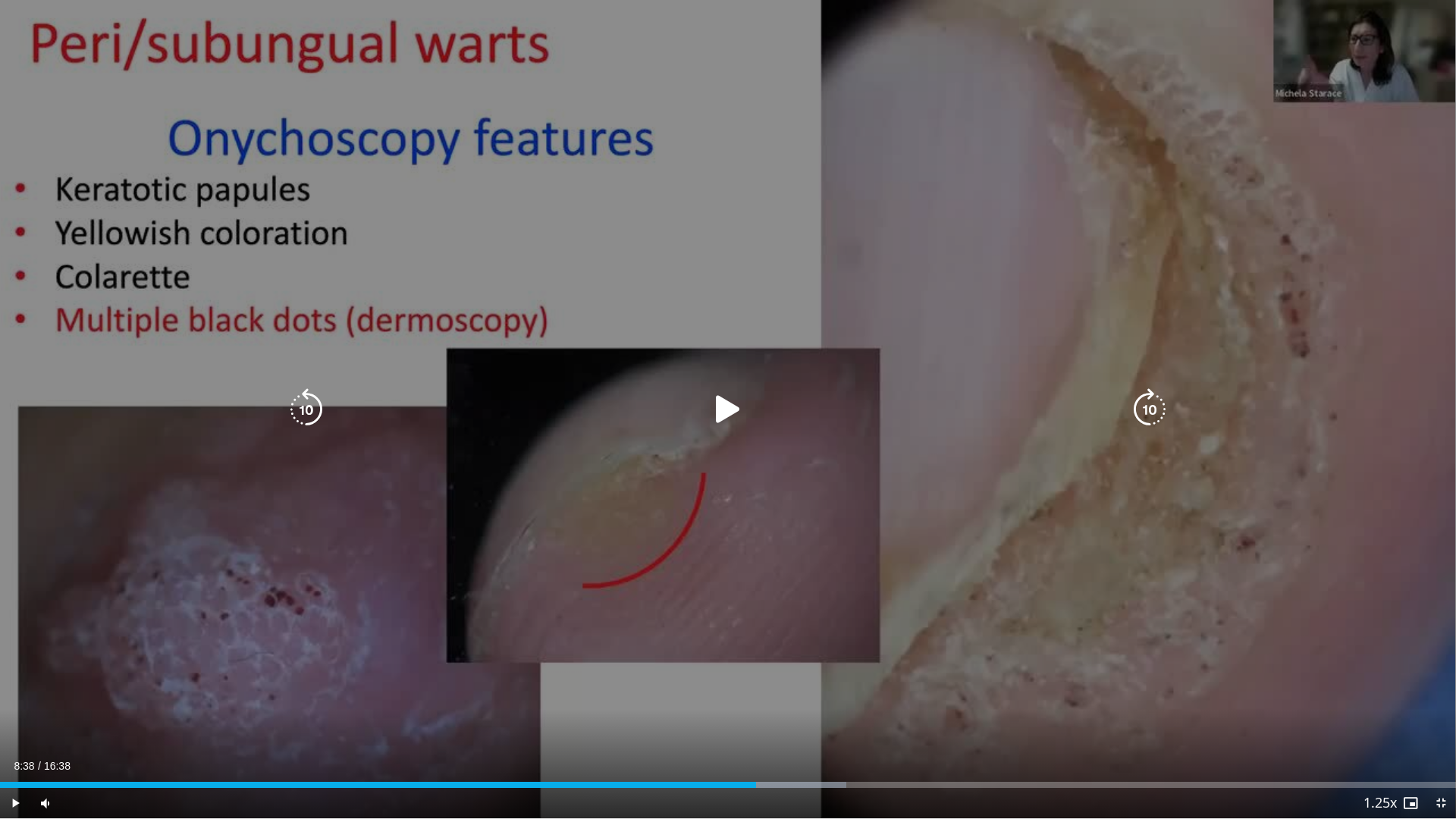 click at bounding box center [728, 410] 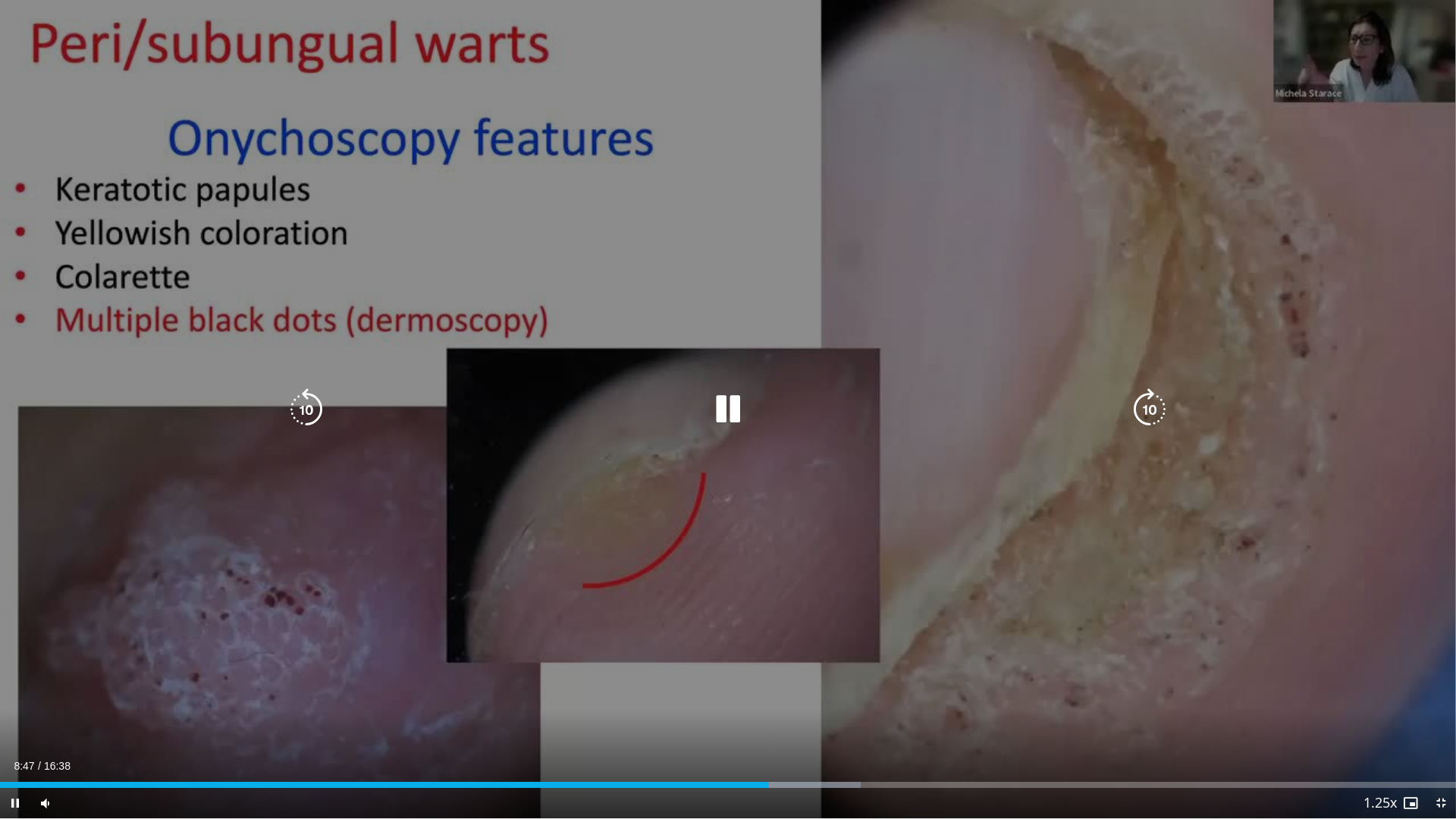 click at bounding box center (728, 410) 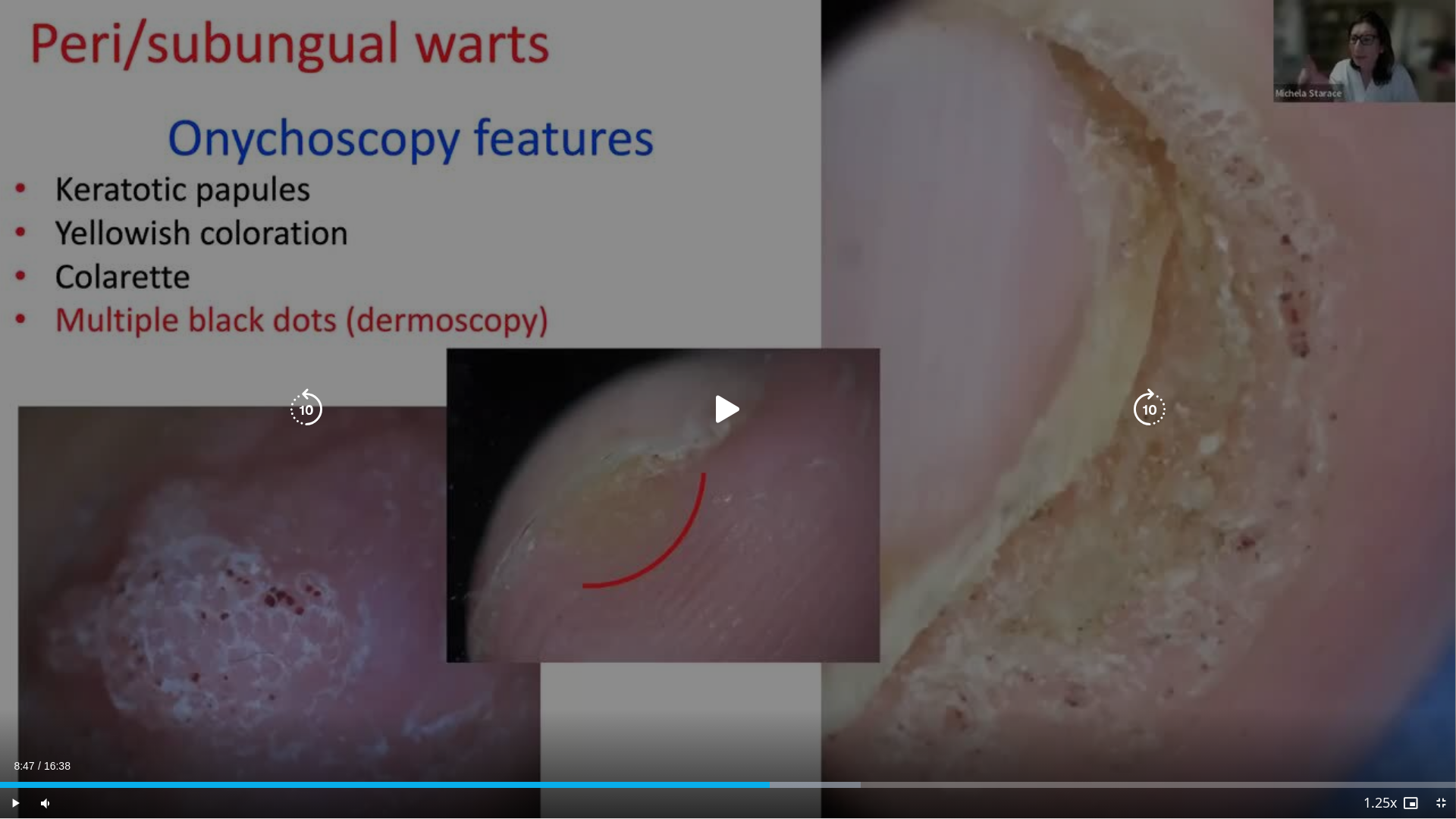 click at bounding box center [728, 410] 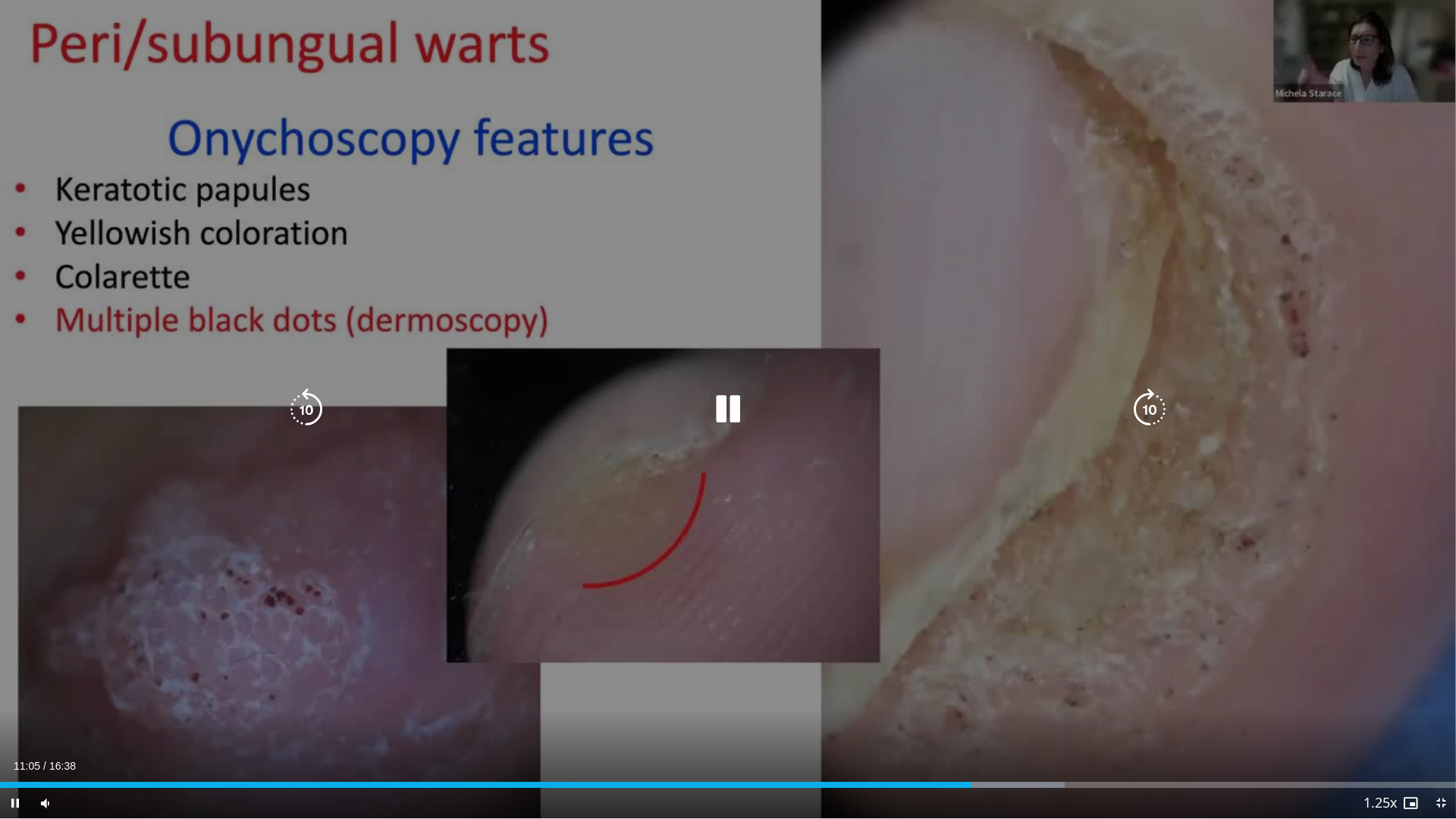 click at bounding box center (728, 410) 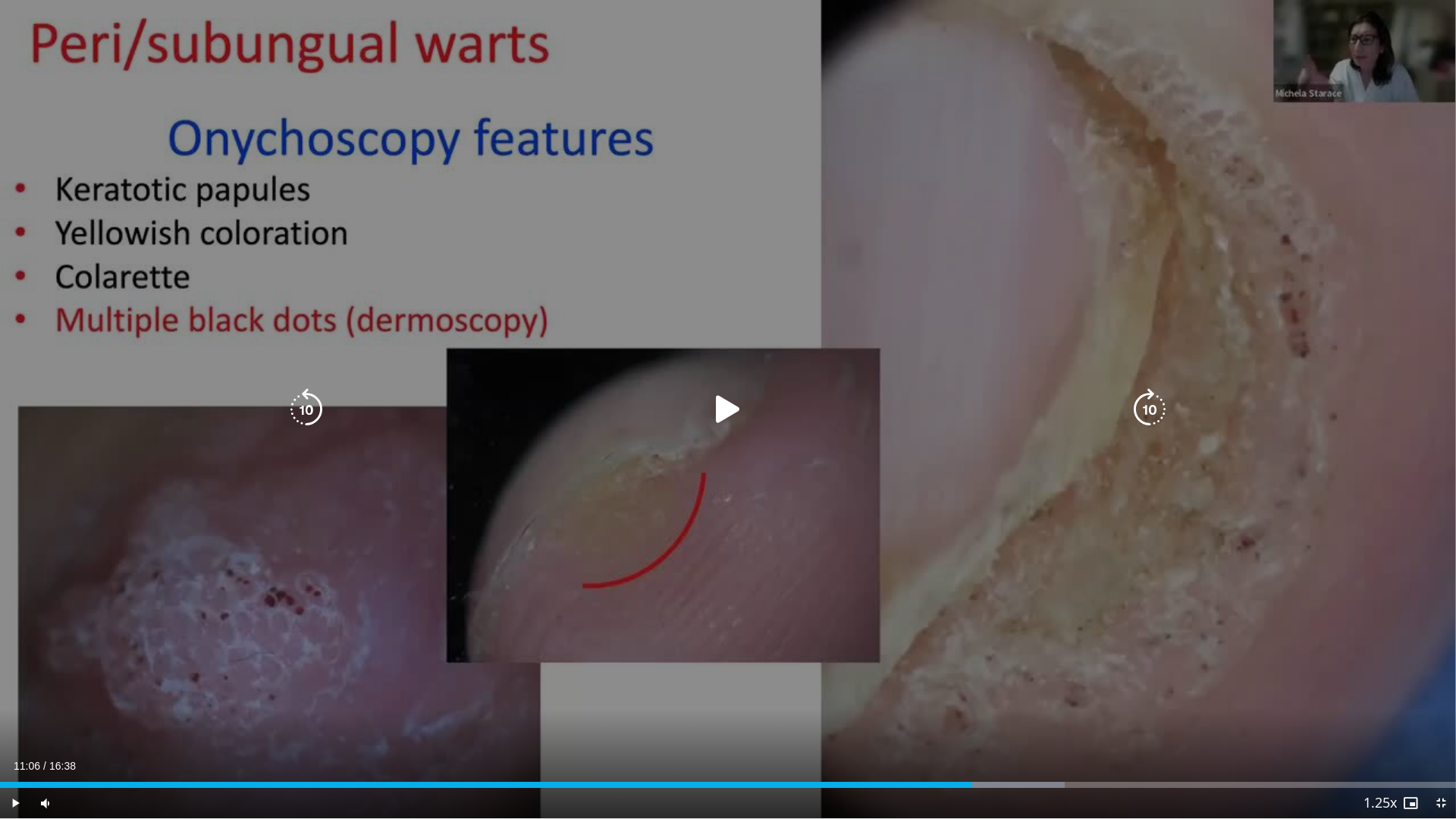 click at bounding box center [728, 410] 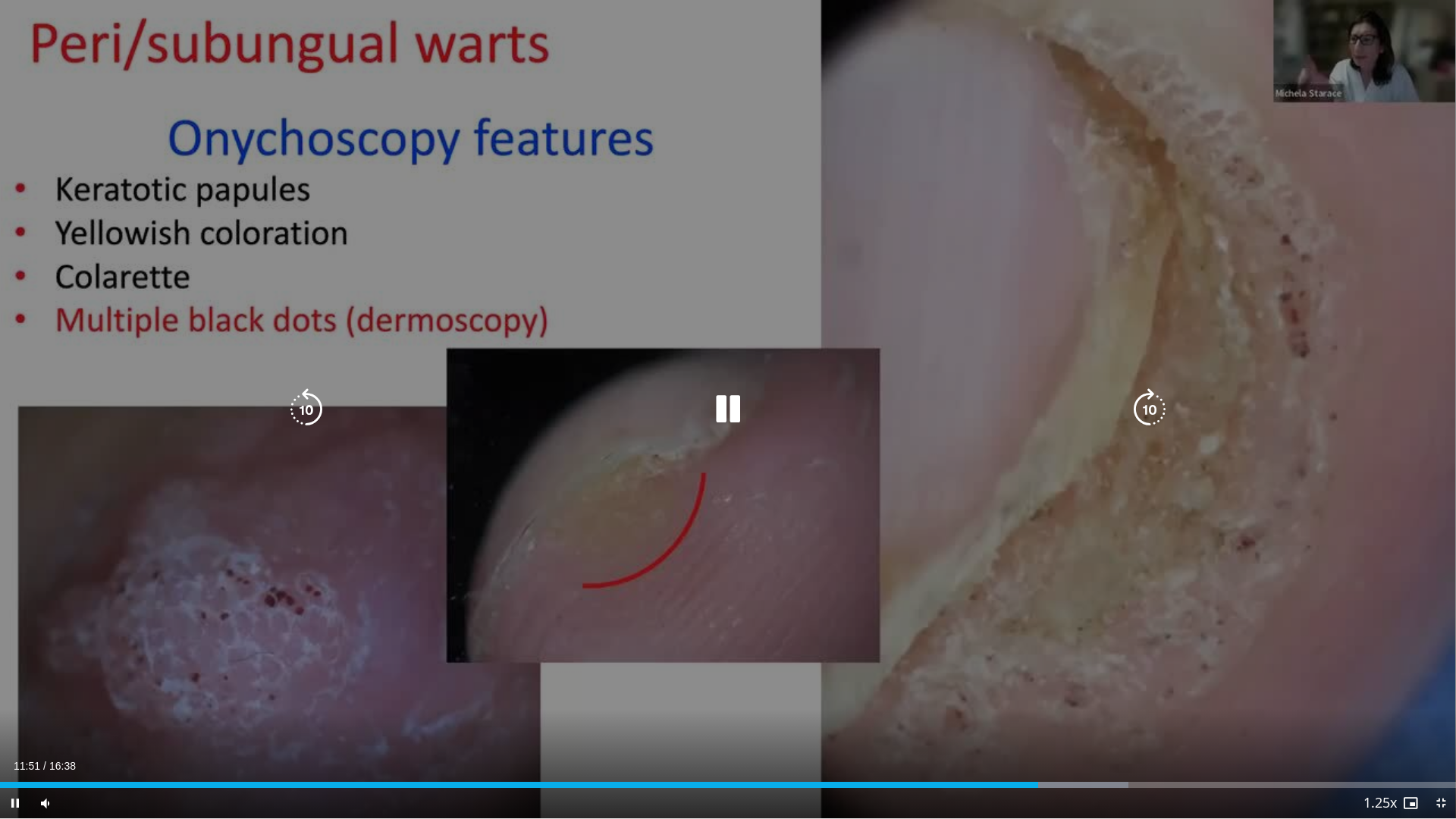 click on "10 seconds
Tap to unmute" at bounding box center [728, 409] 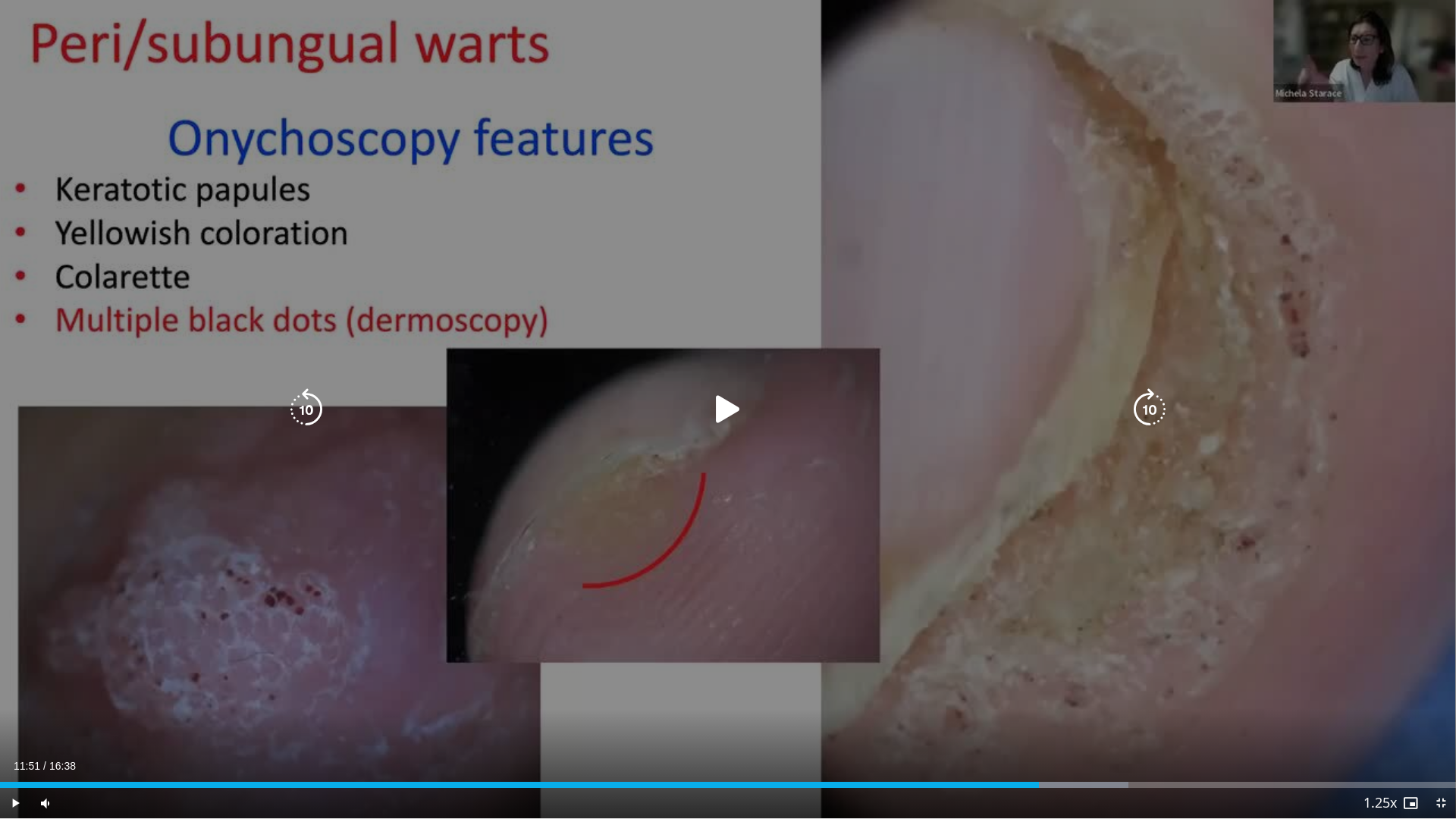 click at bounding box center [728, 410] 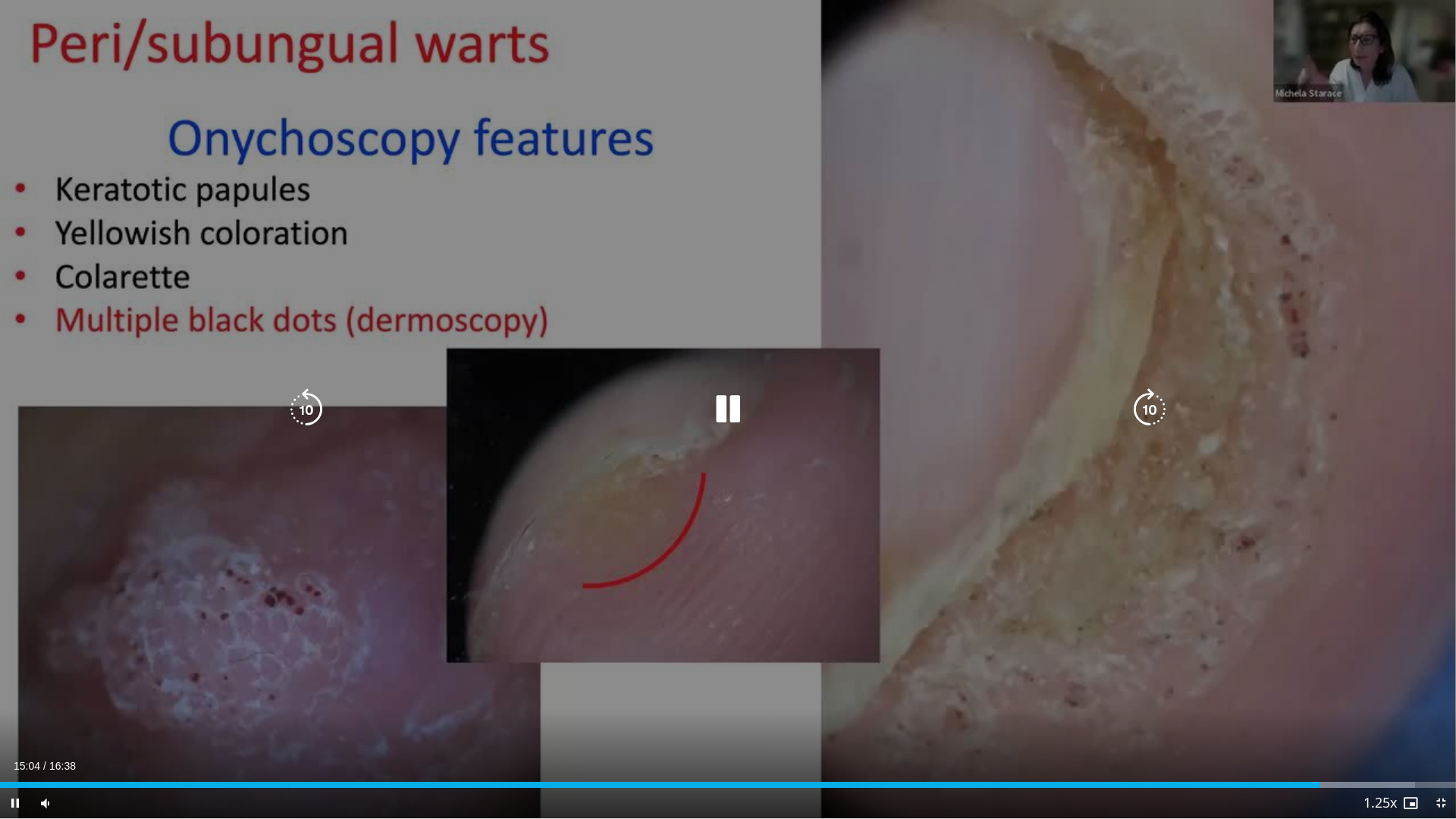 click at bounding box center [306, 410] 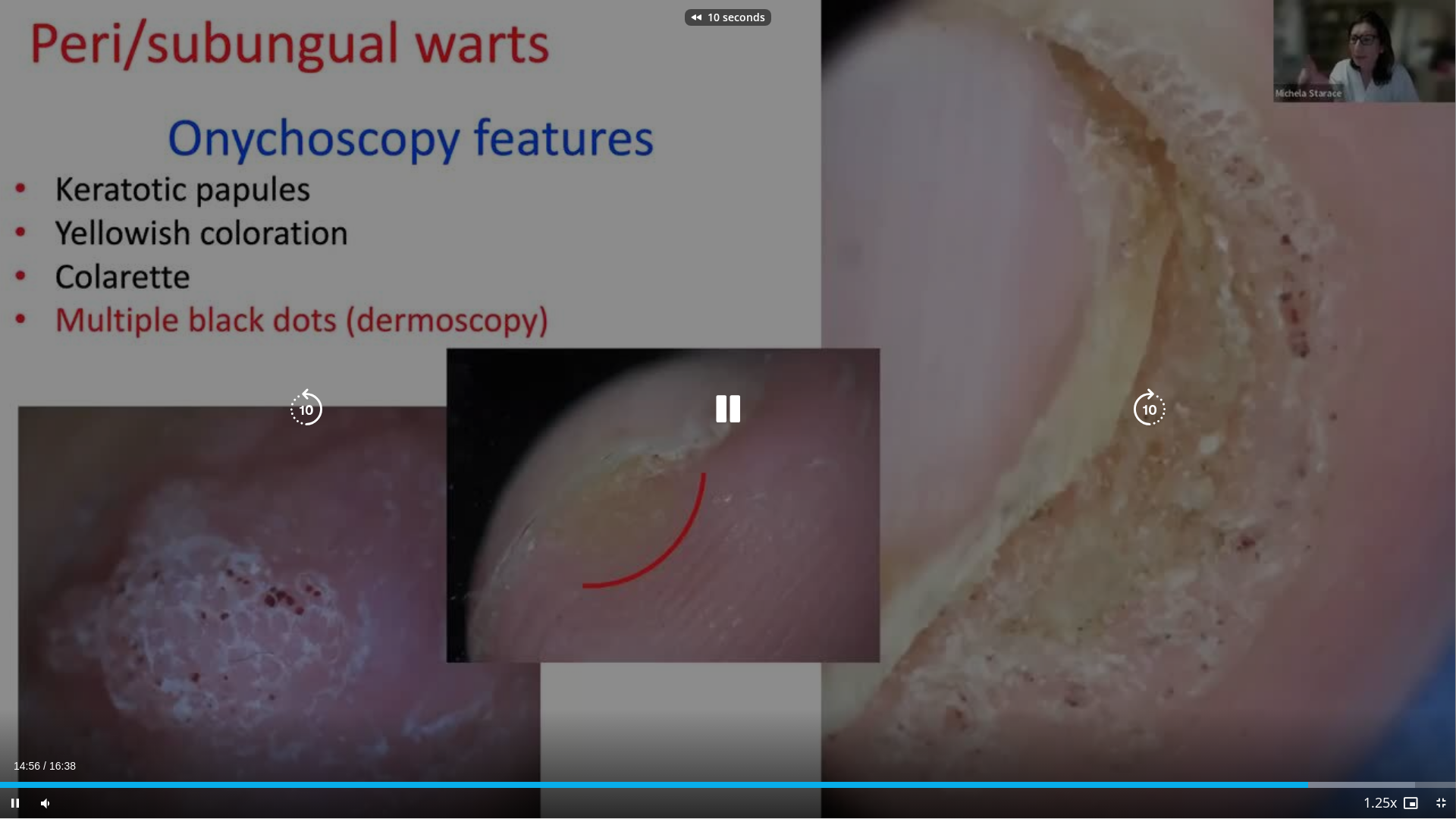 click at bounding box center (728, 410) 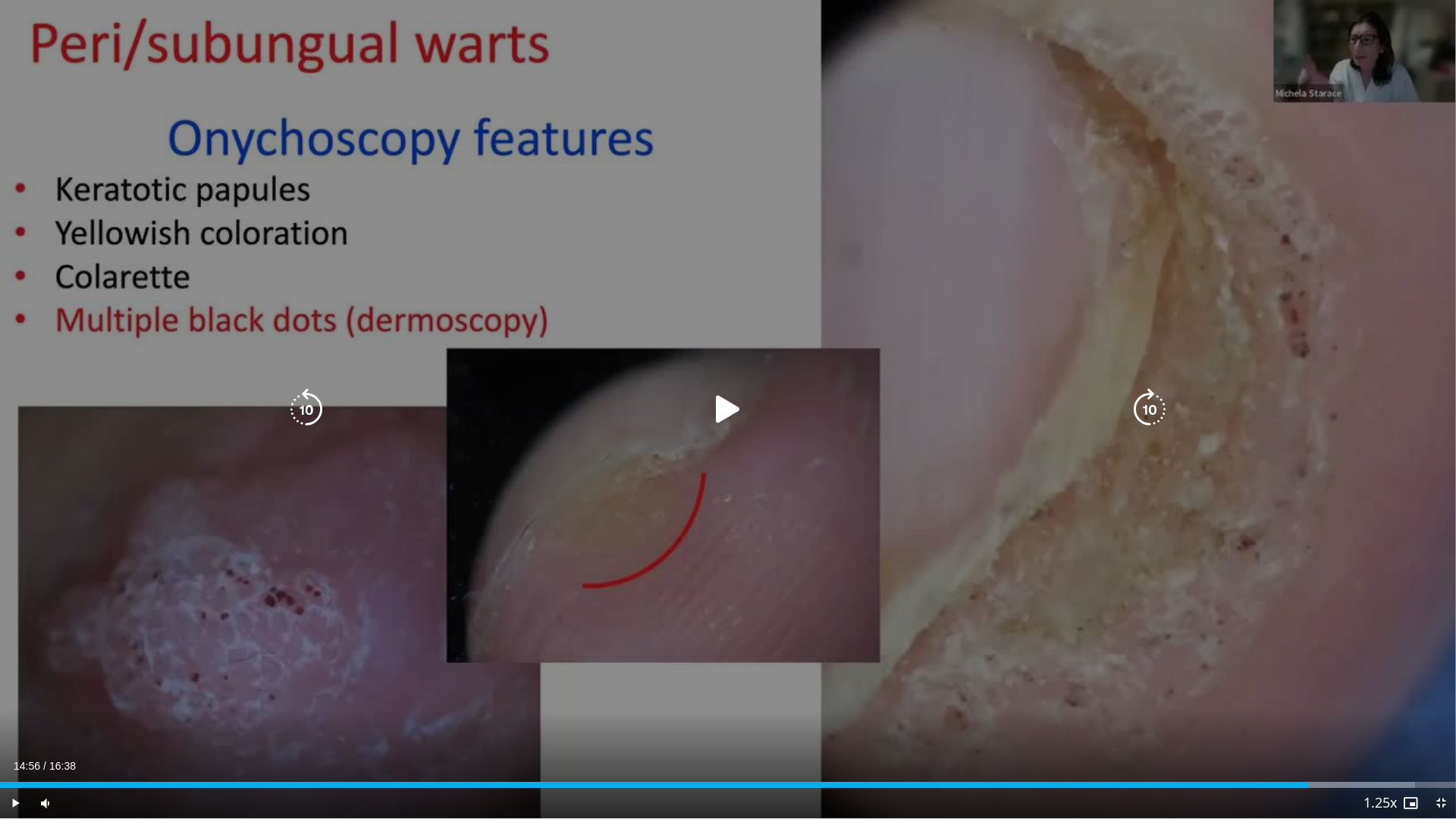 click at bounding box center [728, 410] 